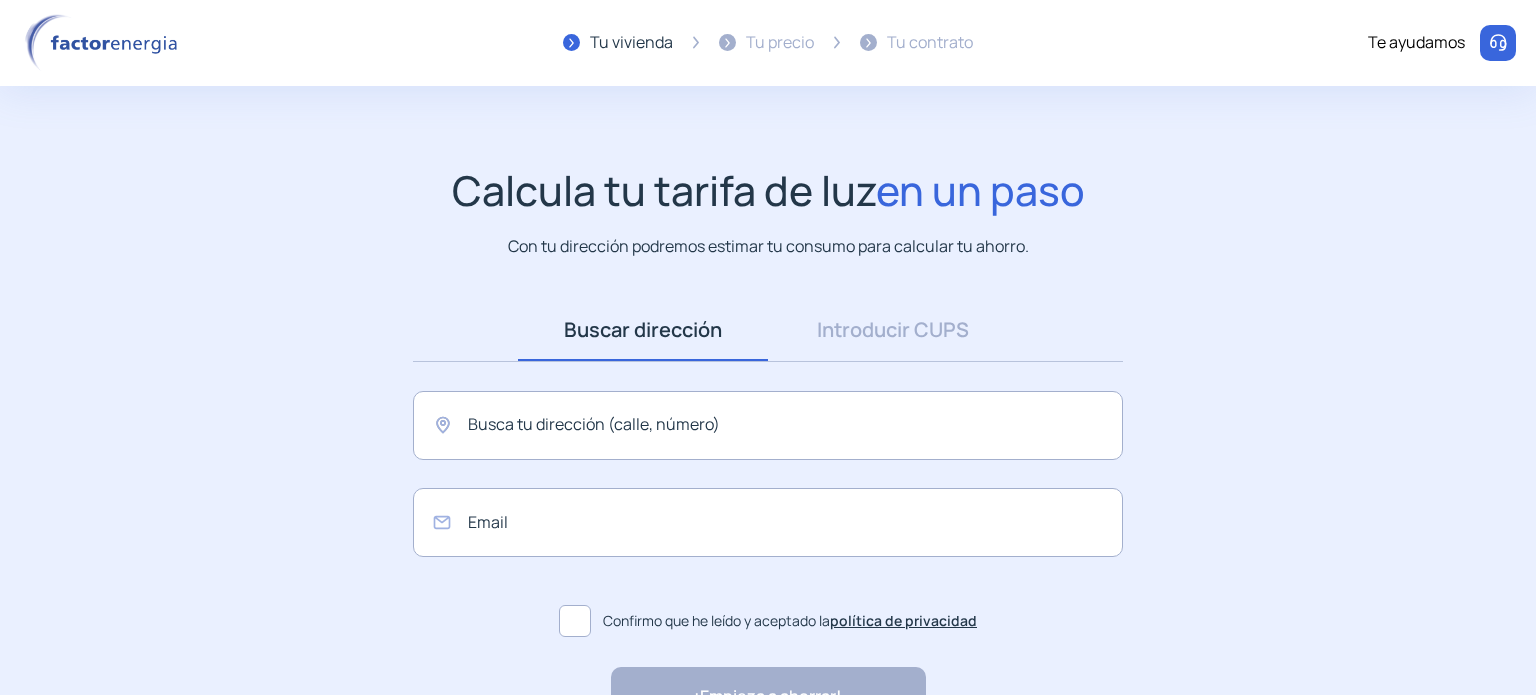 scroll, scrollTop: 0, scrollLeft: 0, axis: both 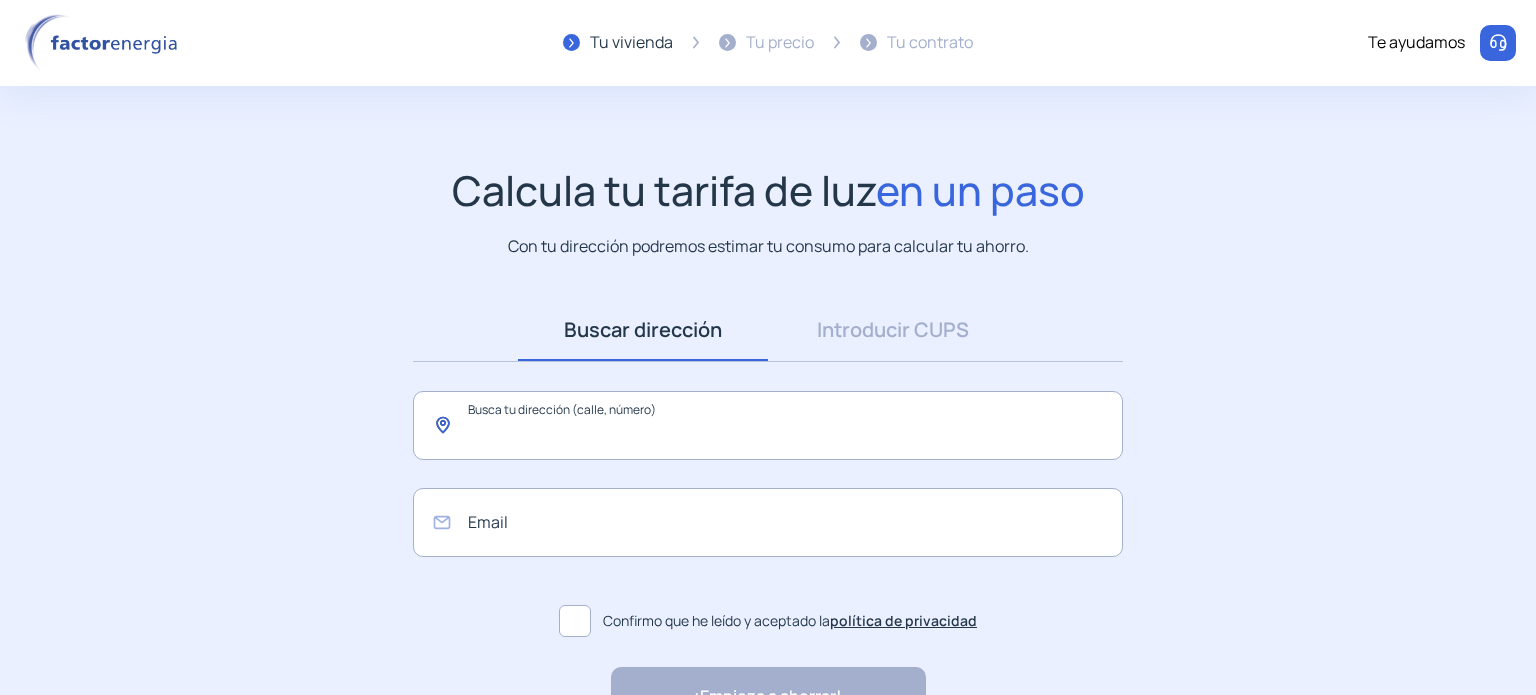click 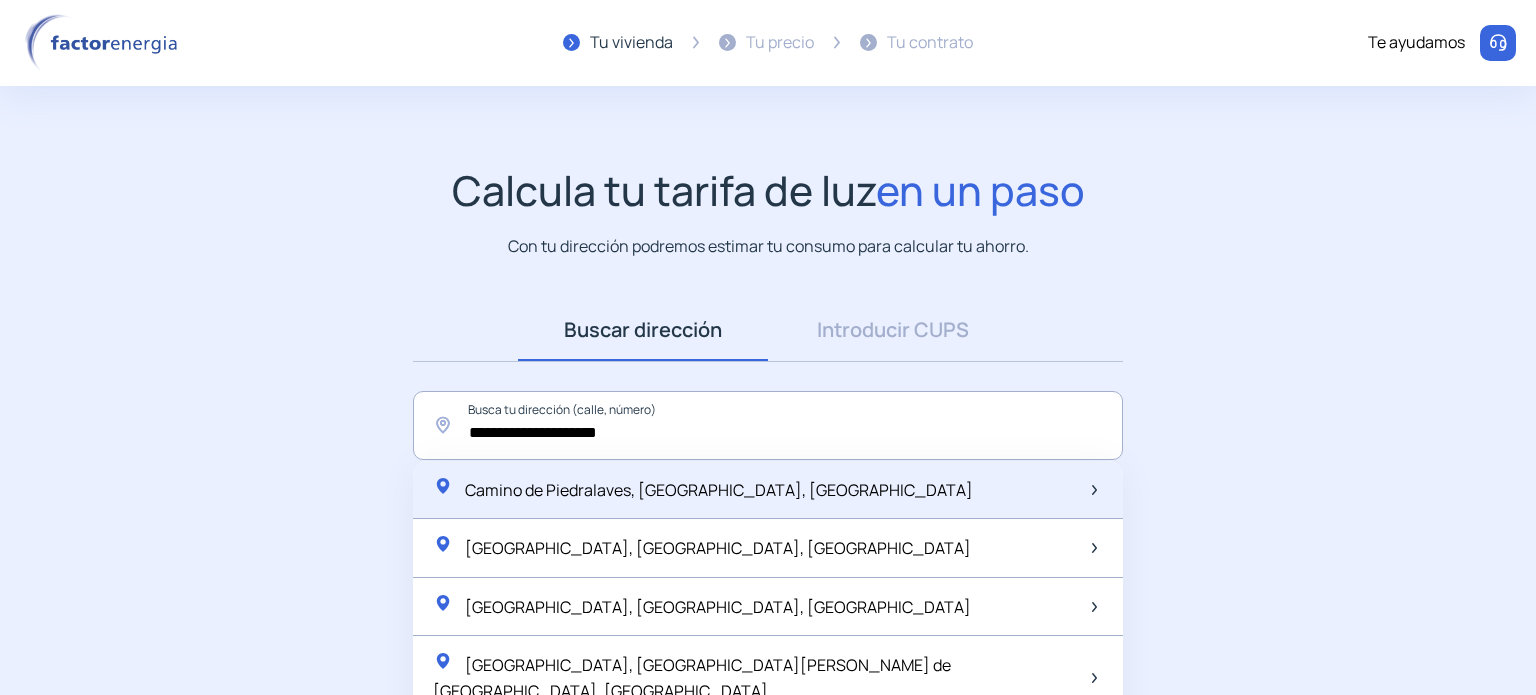click on "Camino de Piedralaves, [GEOGRAPHIC_DATA], [GEOGRAPHIC_DATA]" 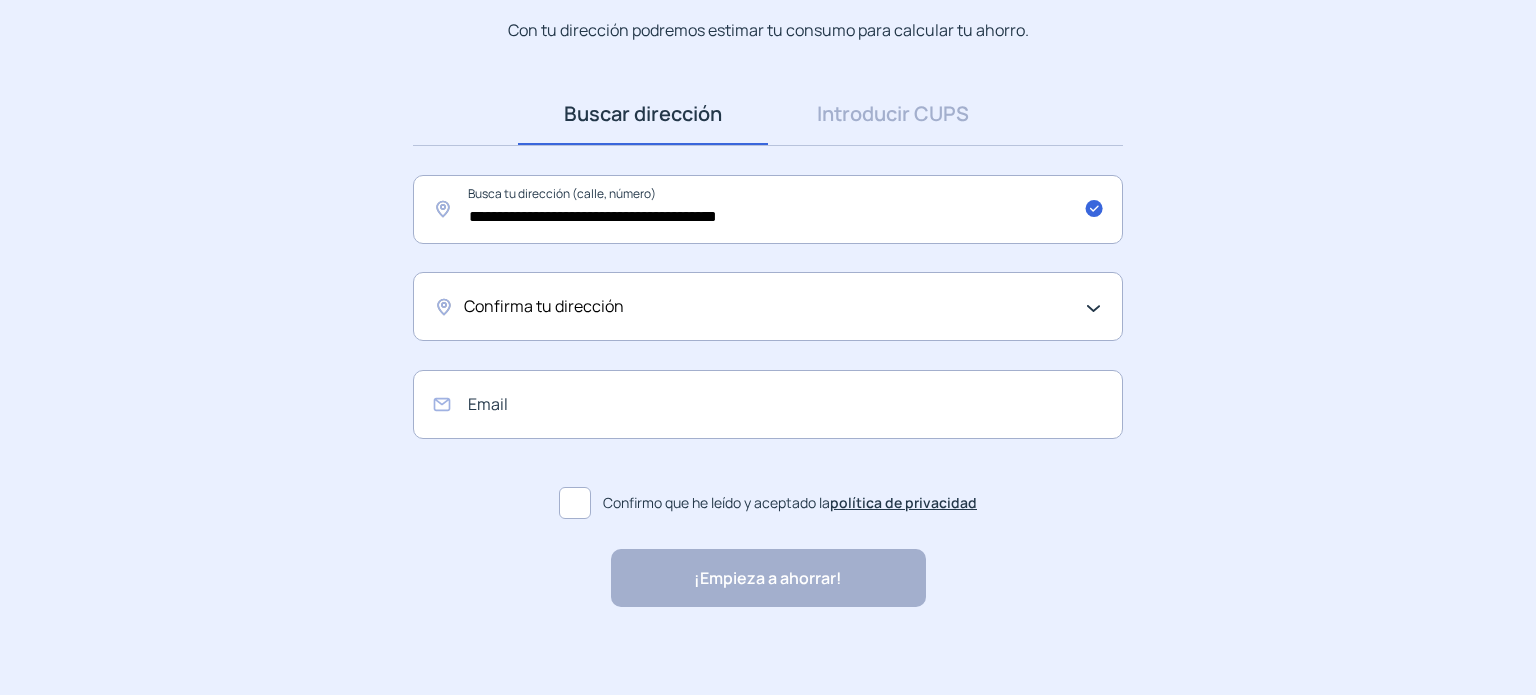 scroll, scrollTop: 228, scrollLeft: 0, axis: vertical 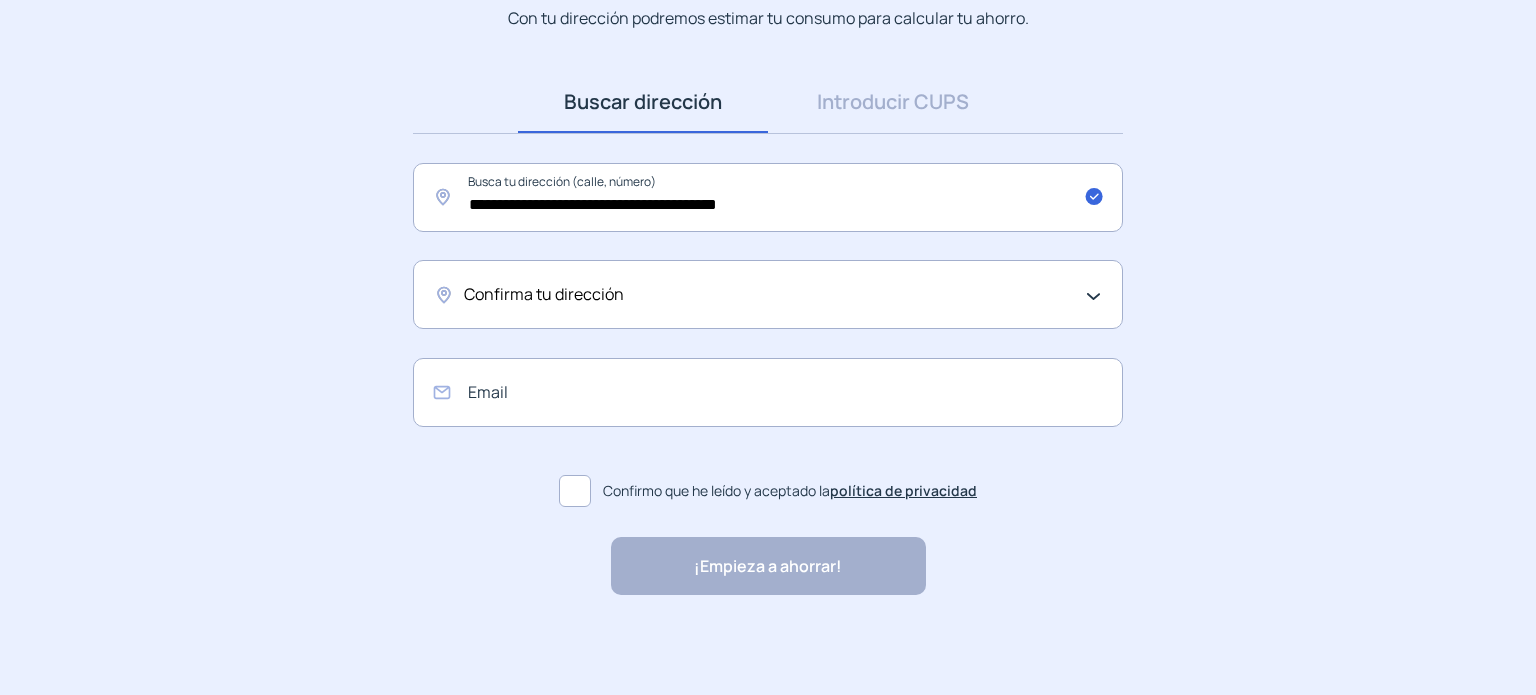 click on "Confirma tu dirección" 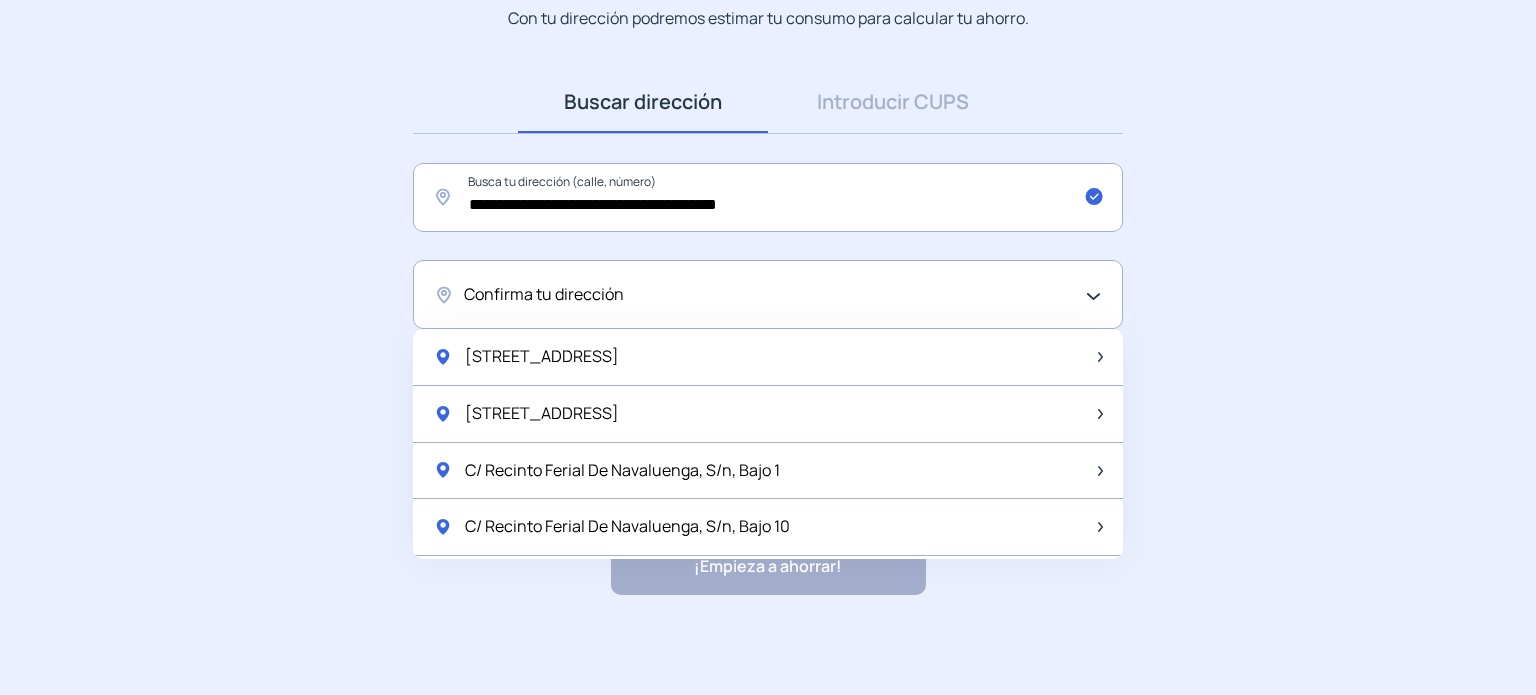 click on "Confirma tu dirección" 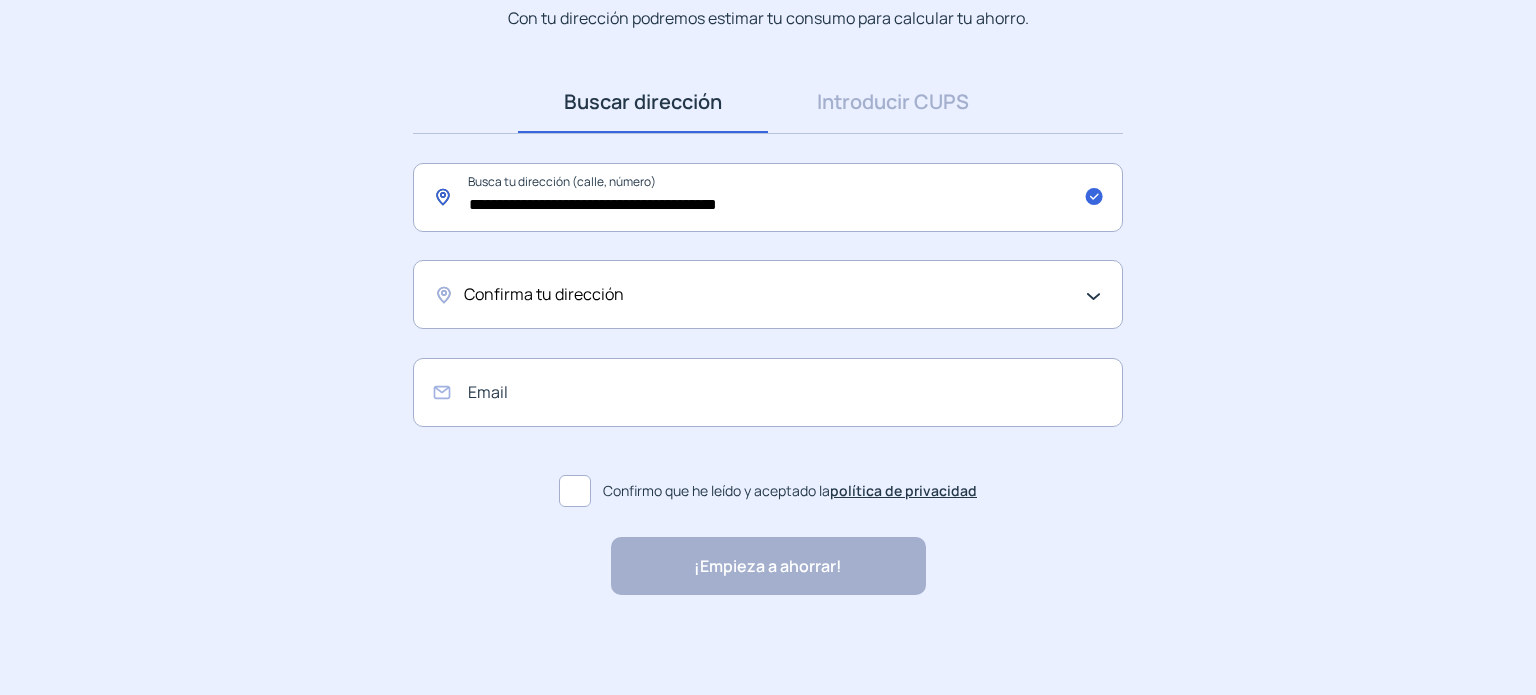 click on "**********" 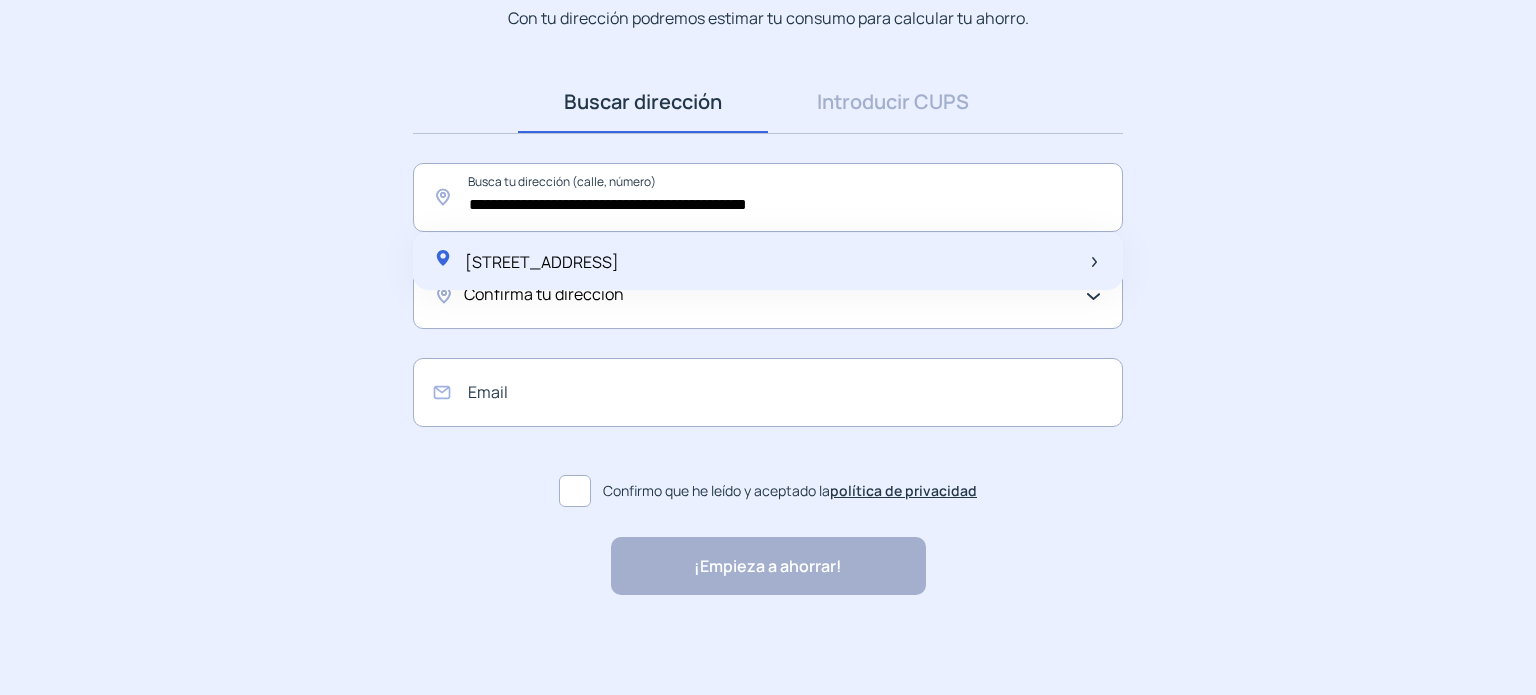 click on "[STREET_ADDRESS]" 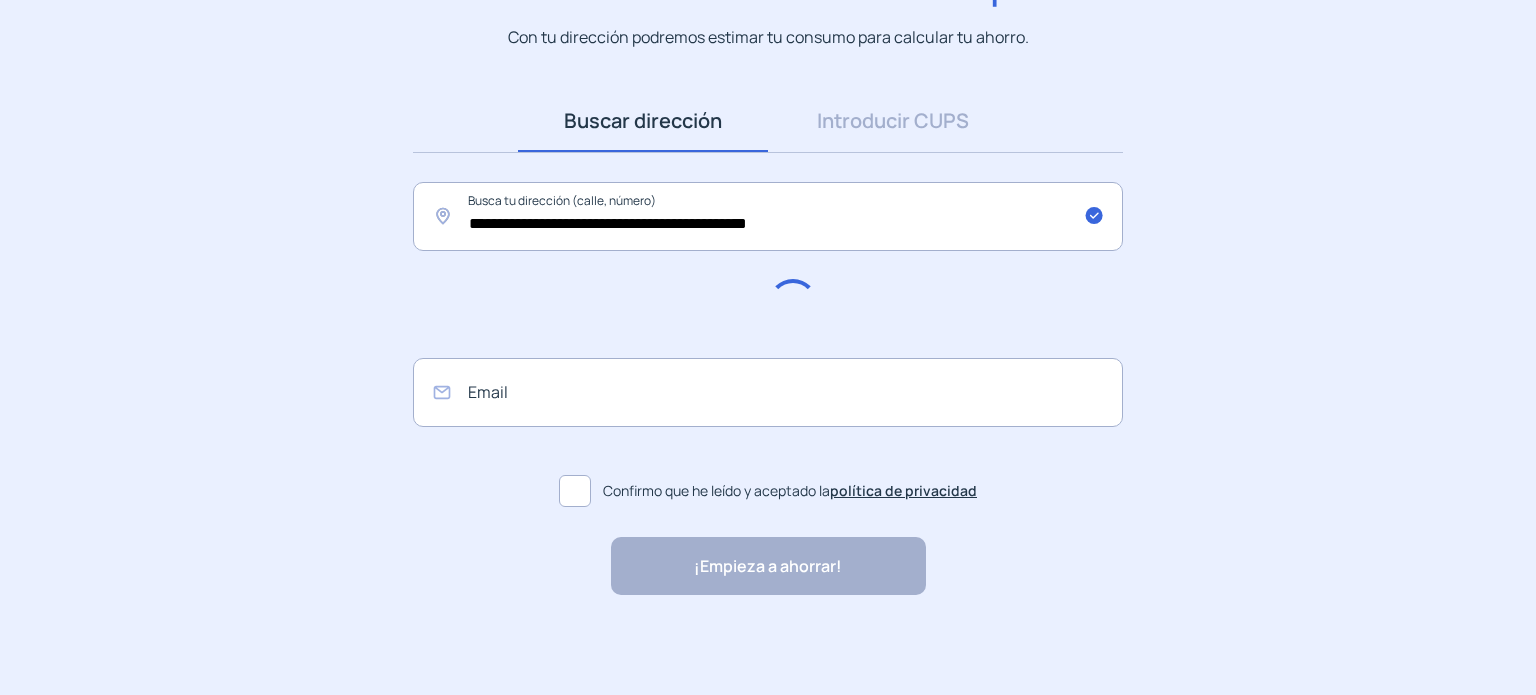 scroll, scrollTop: 208, scrollLeft: 0, axis: vertical 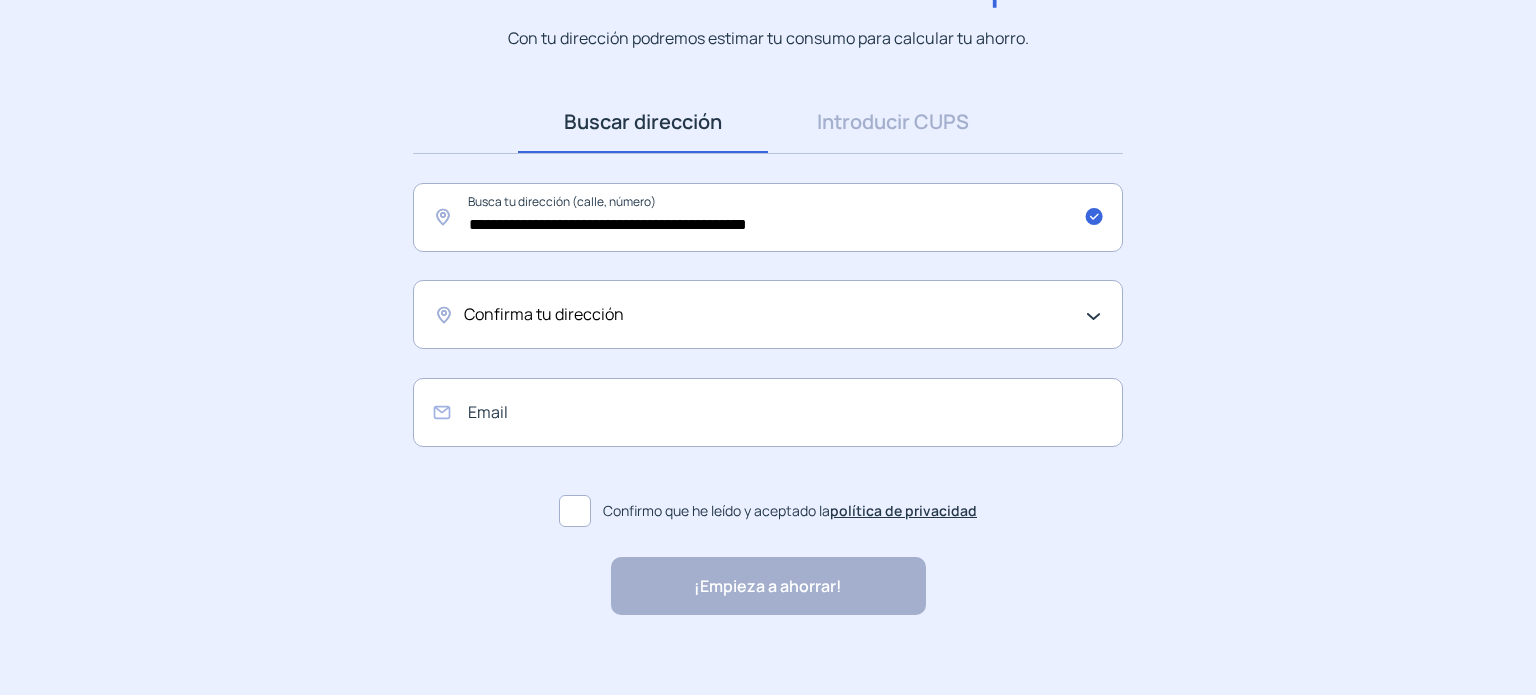click on "Confirma tu dirección" 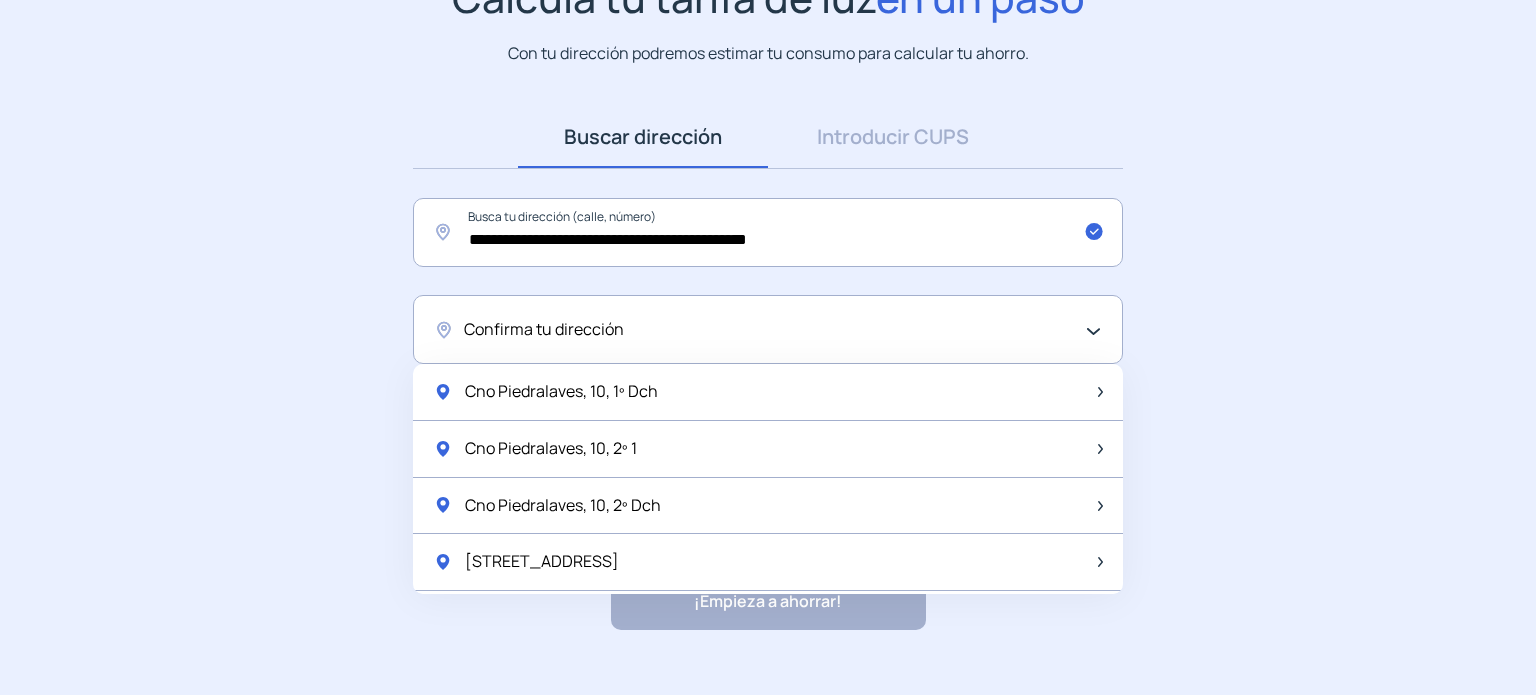 scroll, scrollTop: 228, scrollLeft: 0, axis: vertical 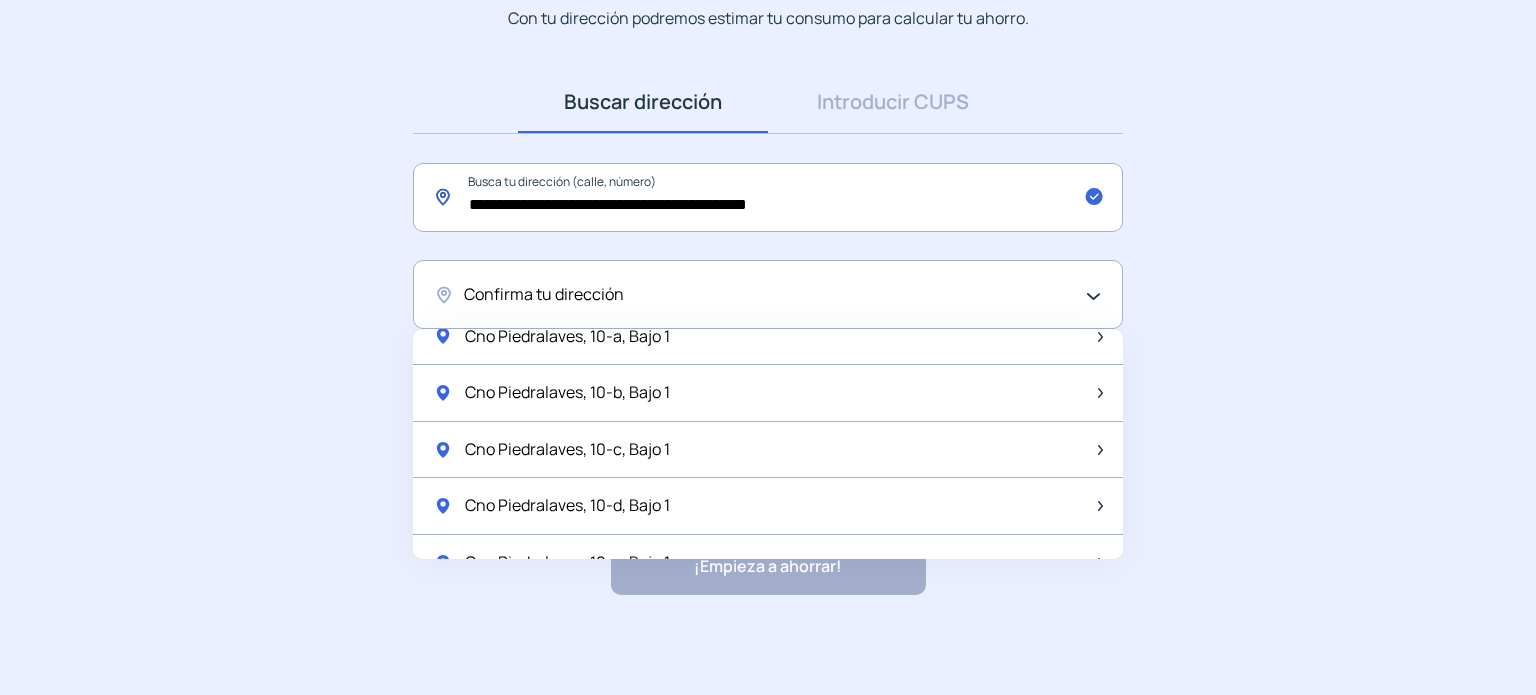 click on "**********" 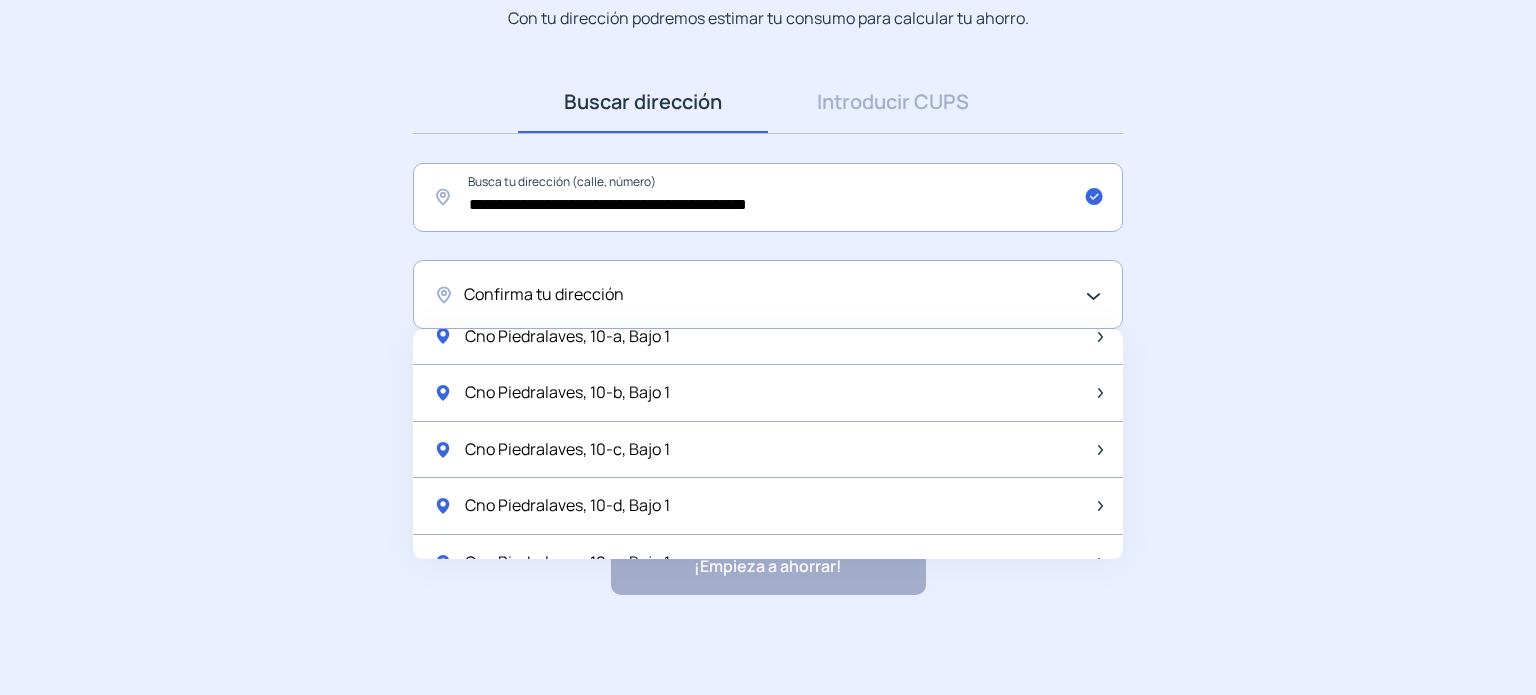 click on "**********" 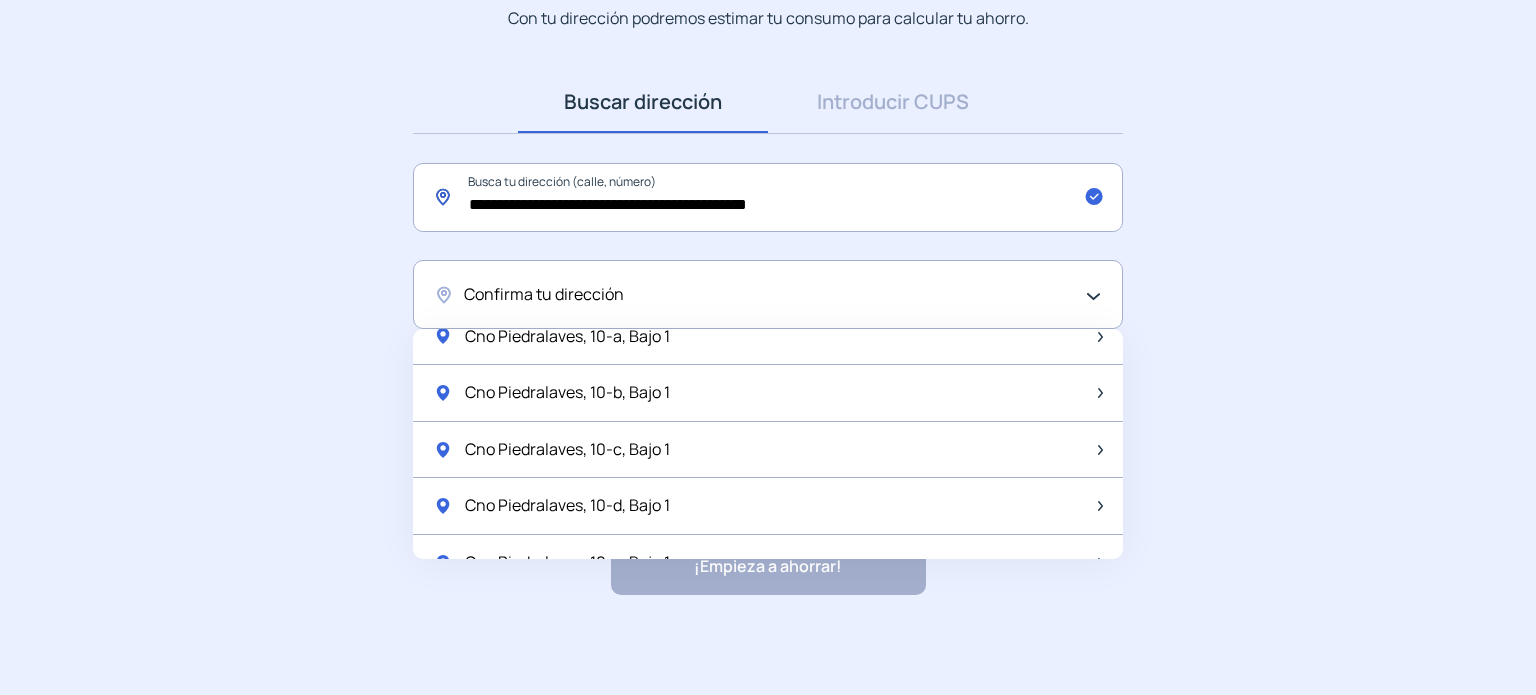 drag, startPoint x: 824, startPoint y: 207, endPoint x: 433, endPoint y: 187, distance: 391.51117 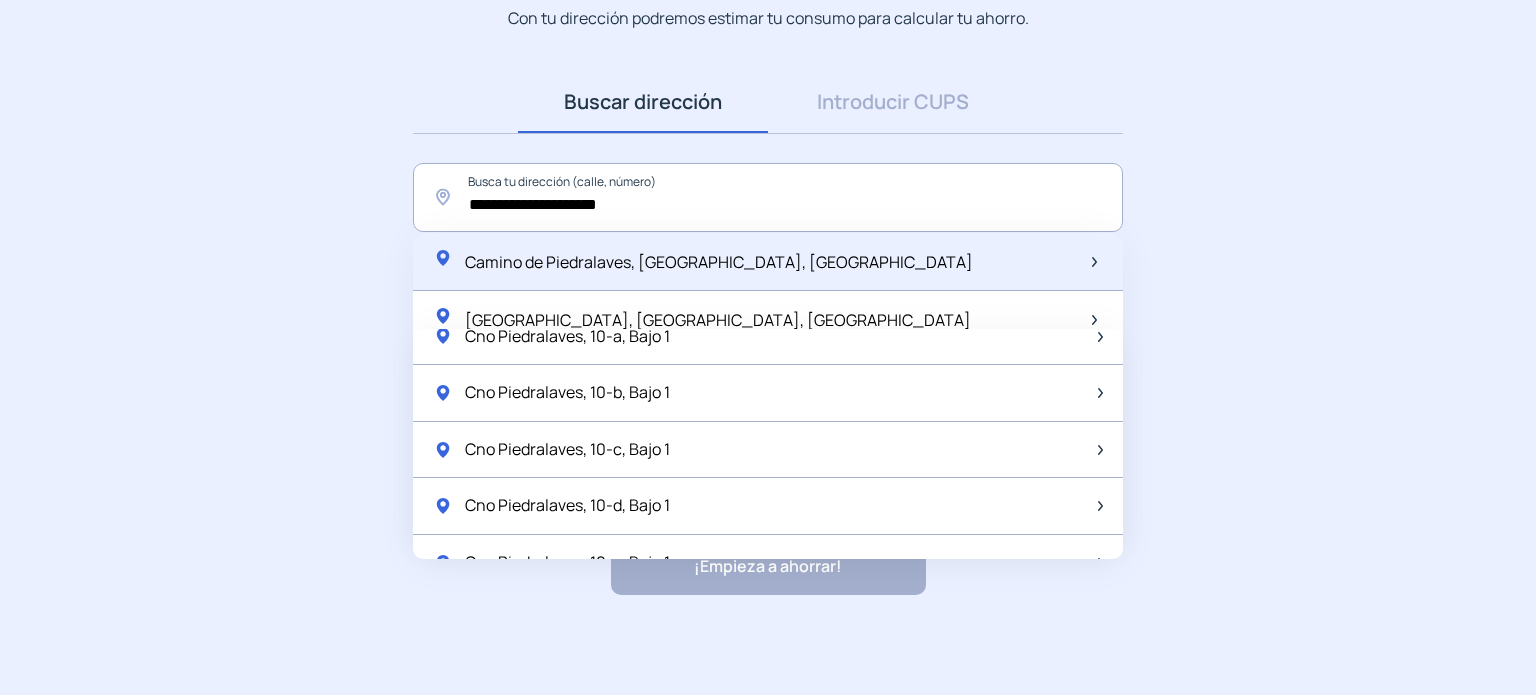 click on "Camino de Piedralaves, [GEOGRAPHIC_DATA], [GEOGRAPHIC_DATA]" 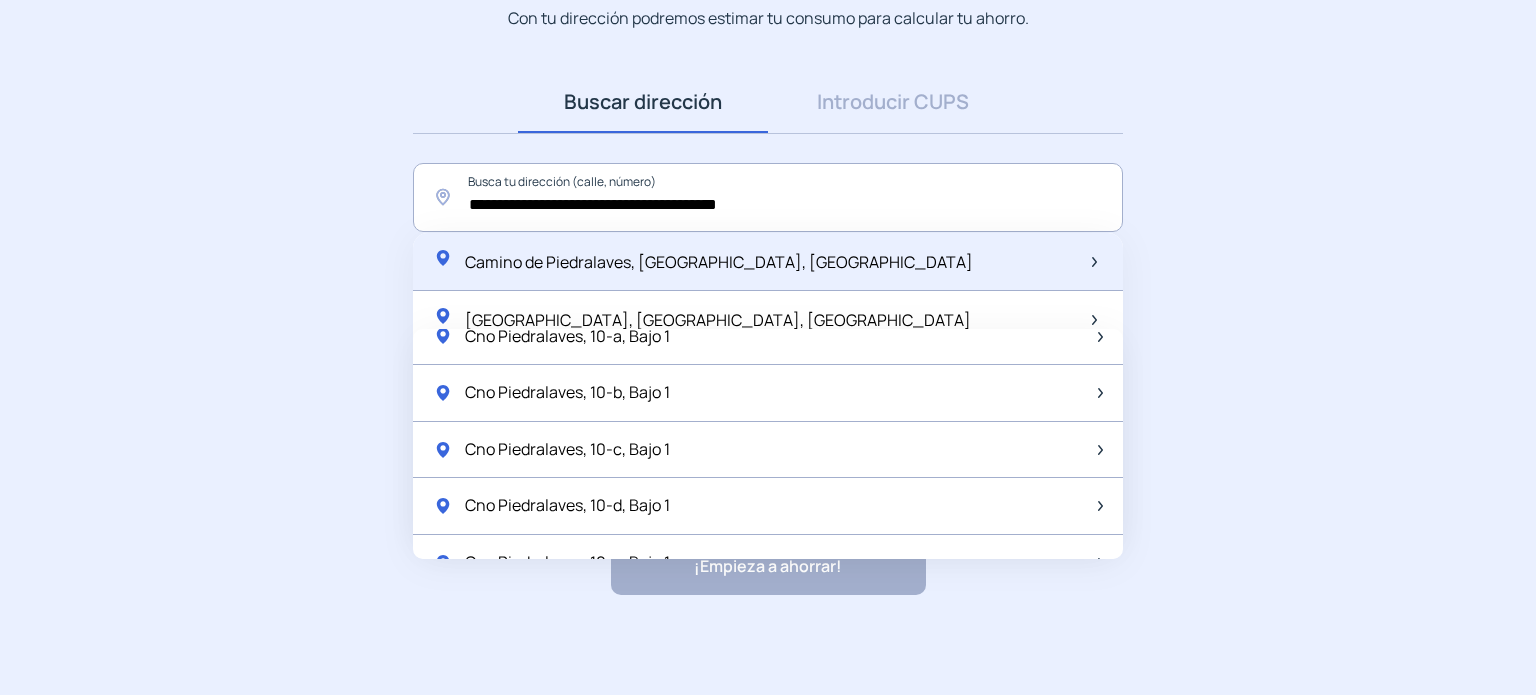 scroll, scrollTop: 208, scrollLeft: 0, axis: vertical 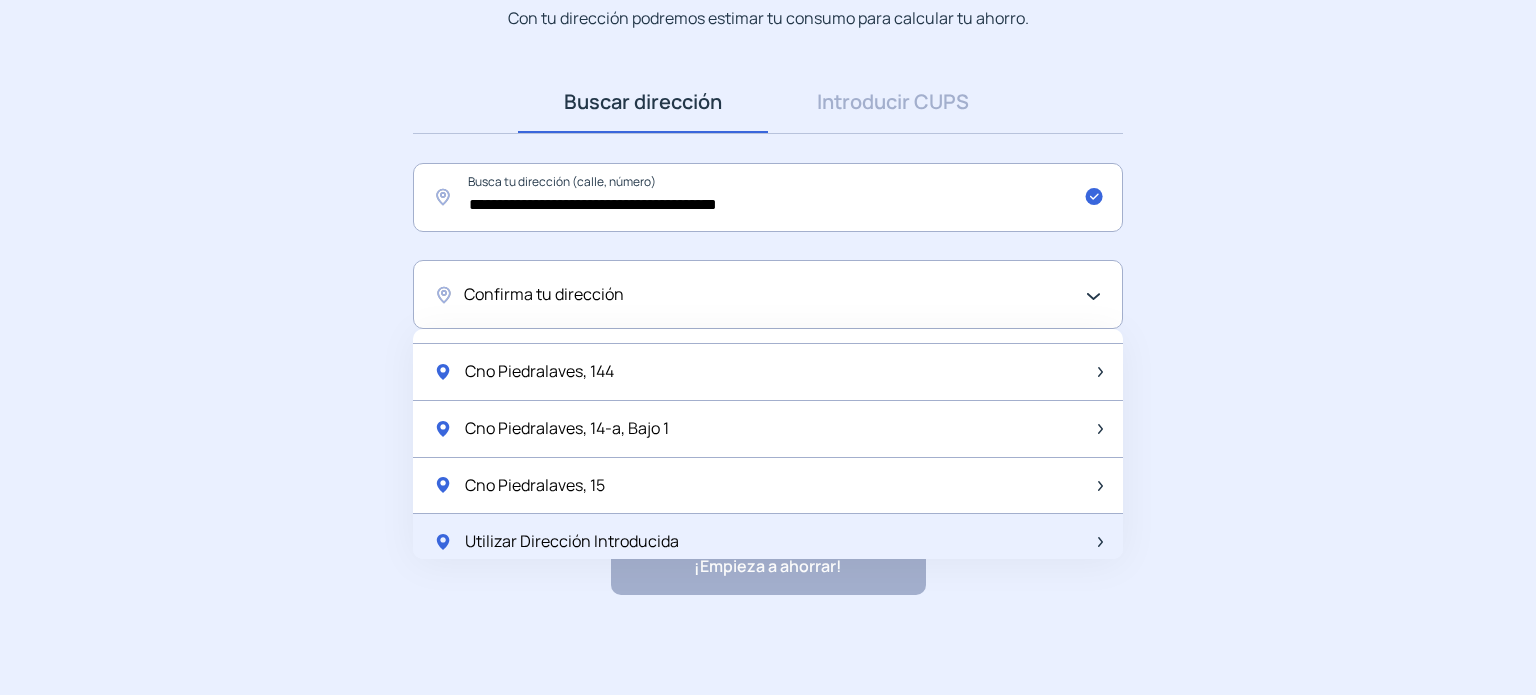 click on "Utilizar Dirección Introducida" 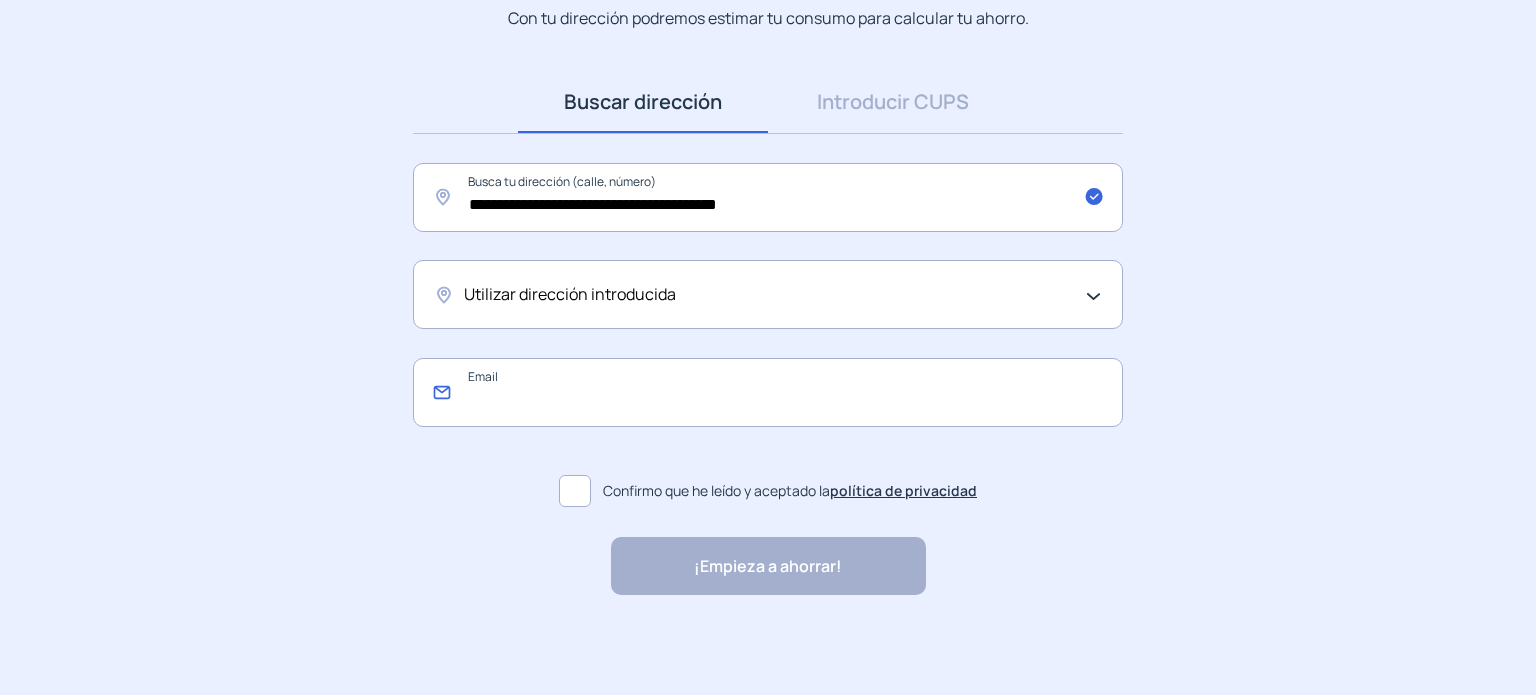 click 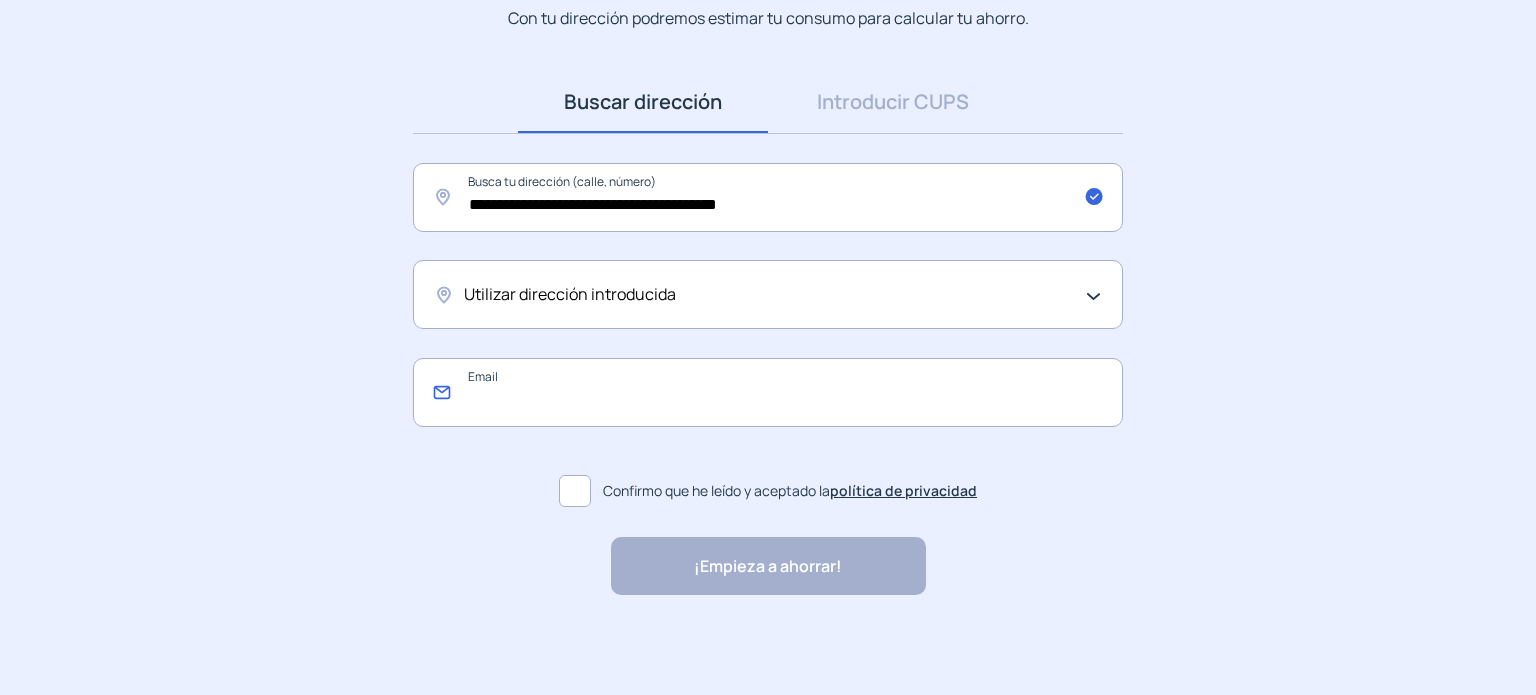 type on "**********" 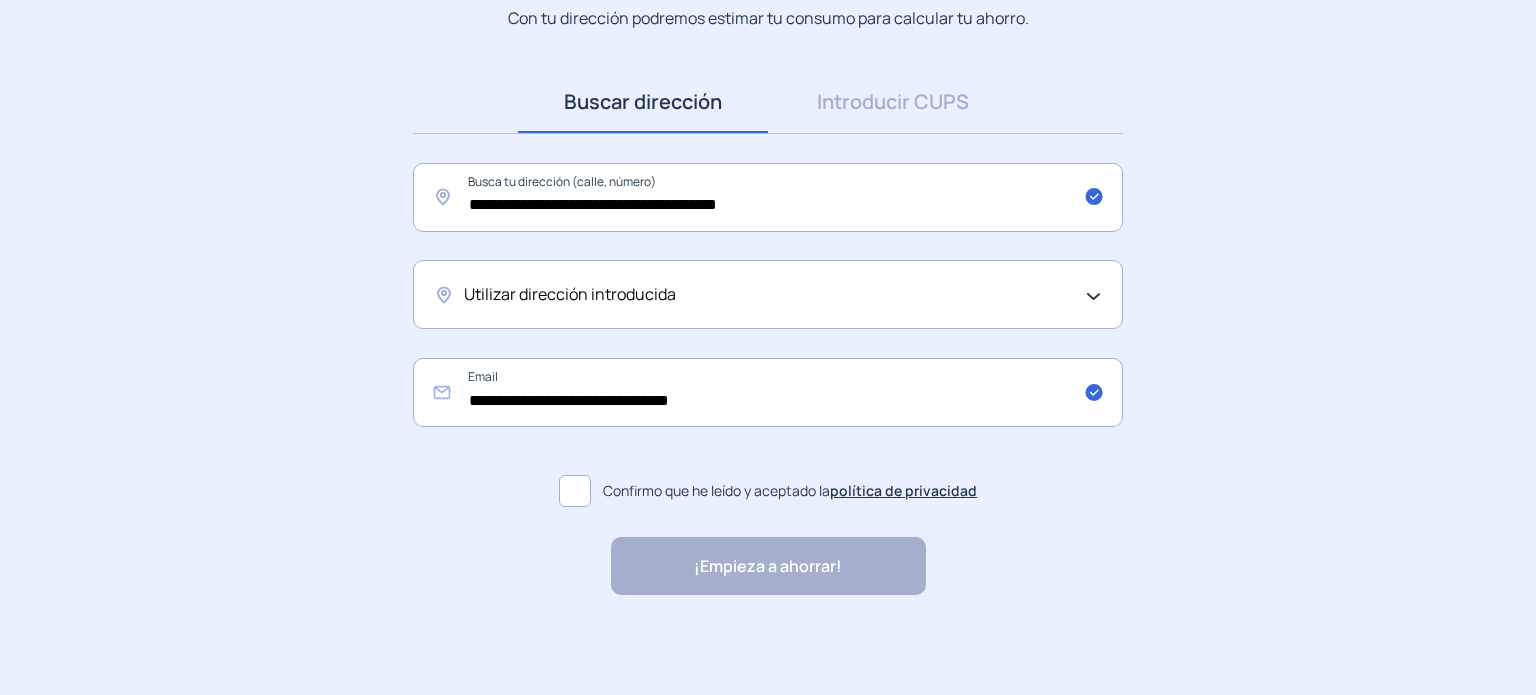 click 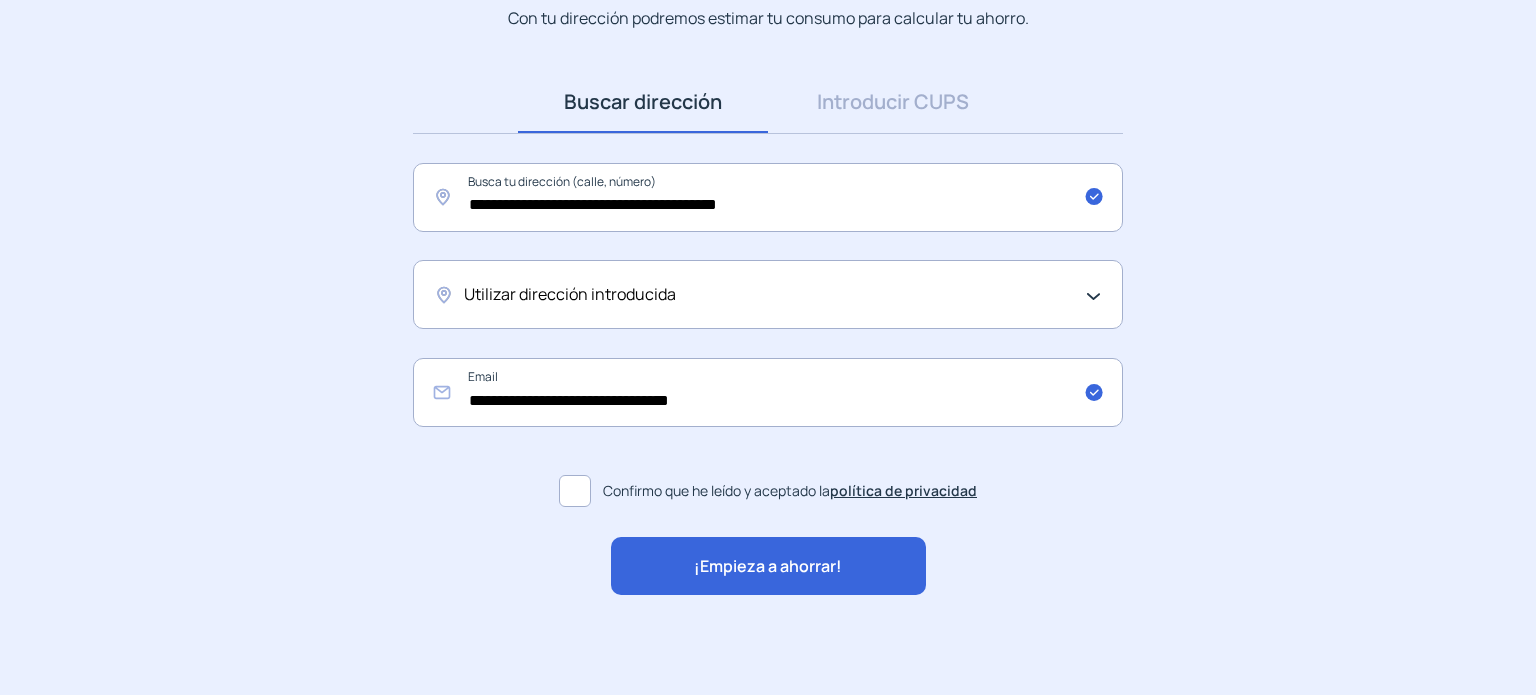 click on "¡Empieza a ahorrar!" 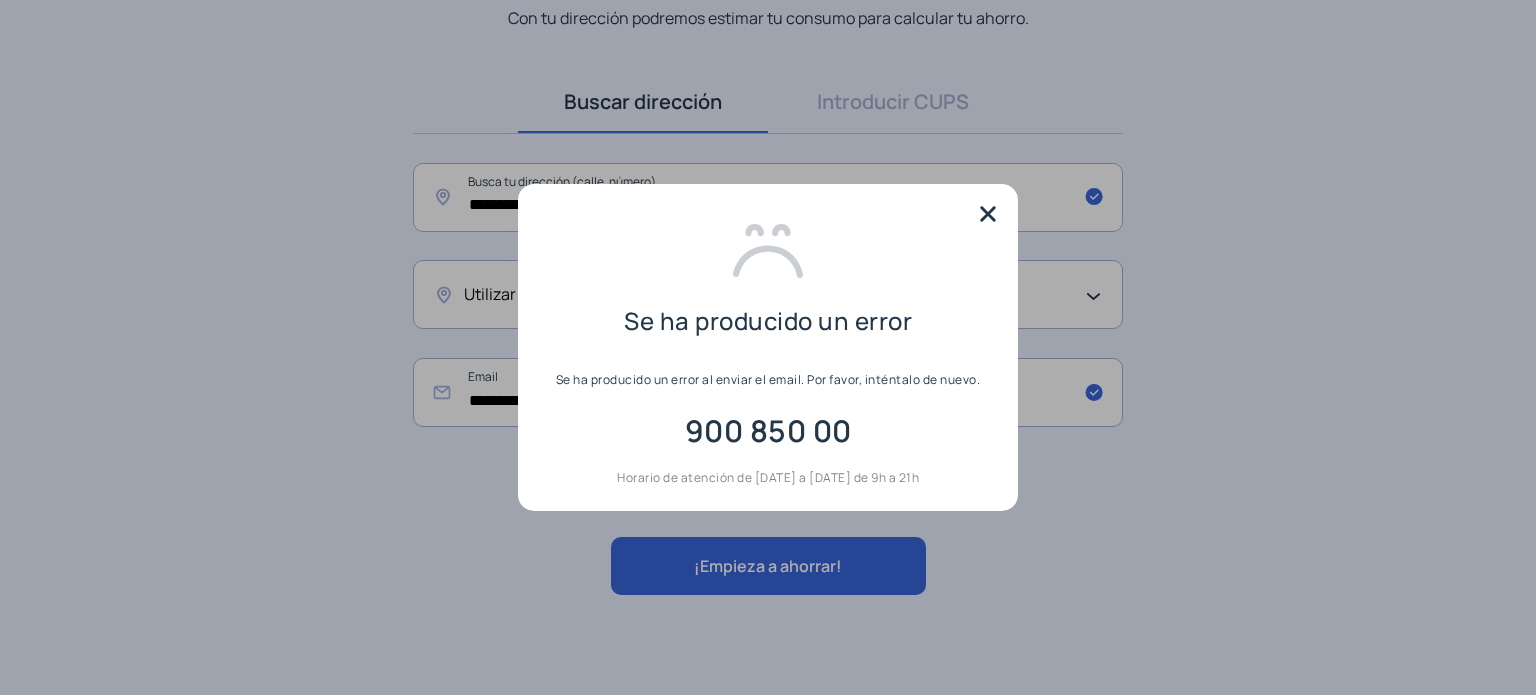 scroll, scrollTop: 0, scrollLeft: 0, axis: both 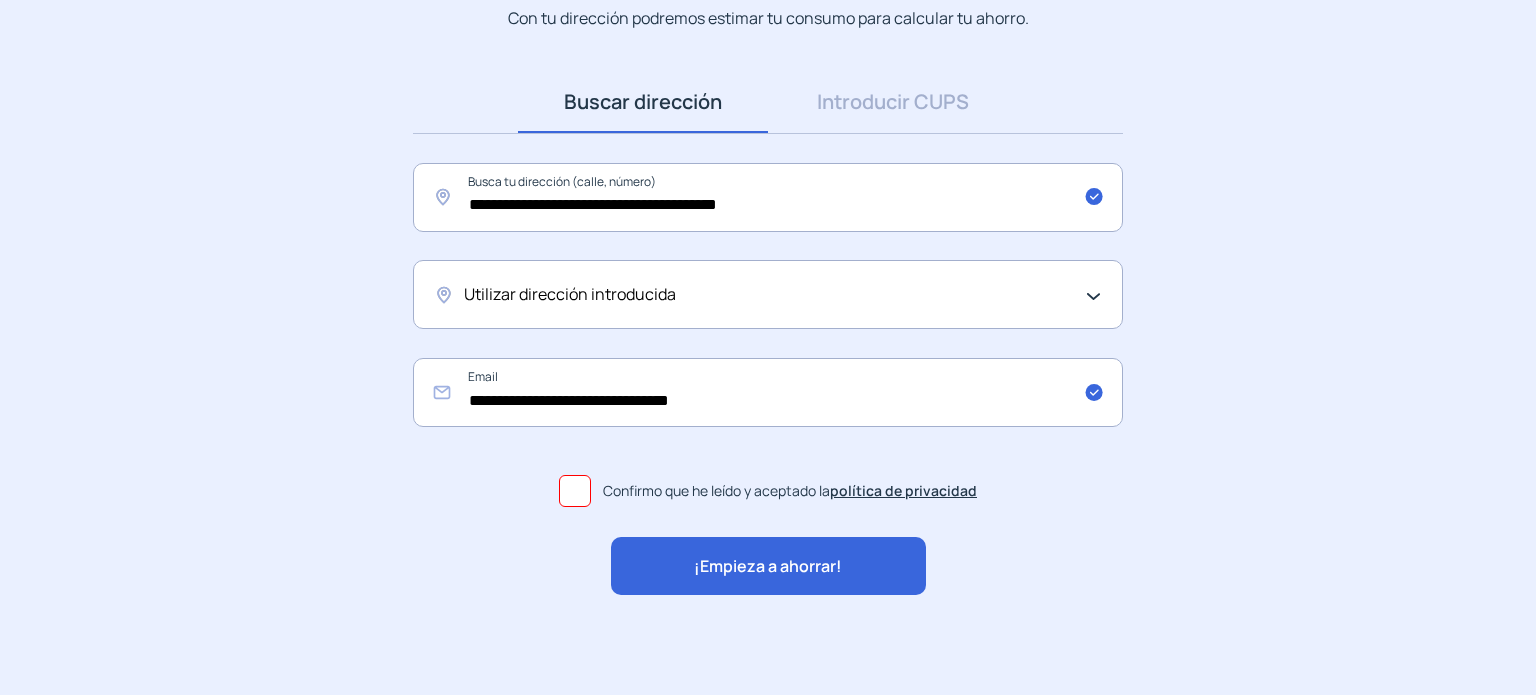 click on "Utilizar dirección introducida" 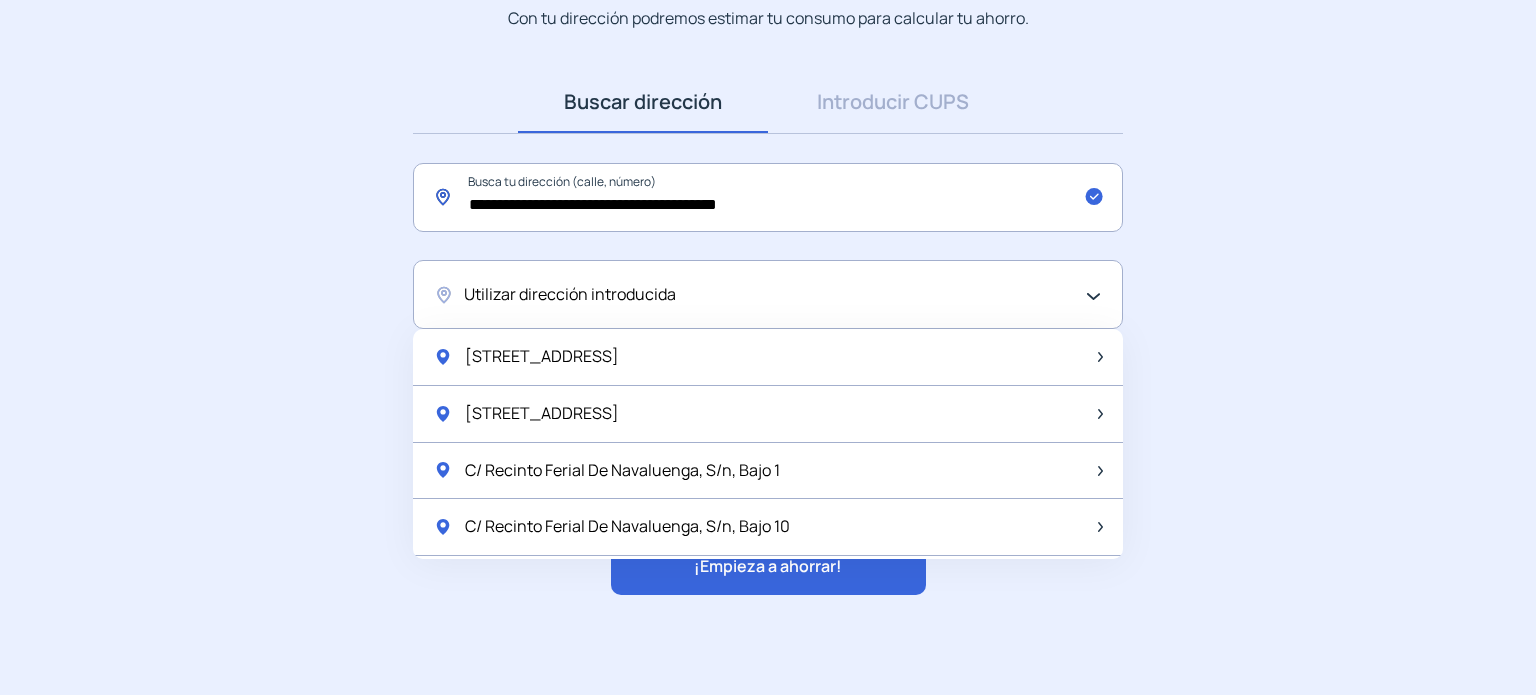 click on "**********" 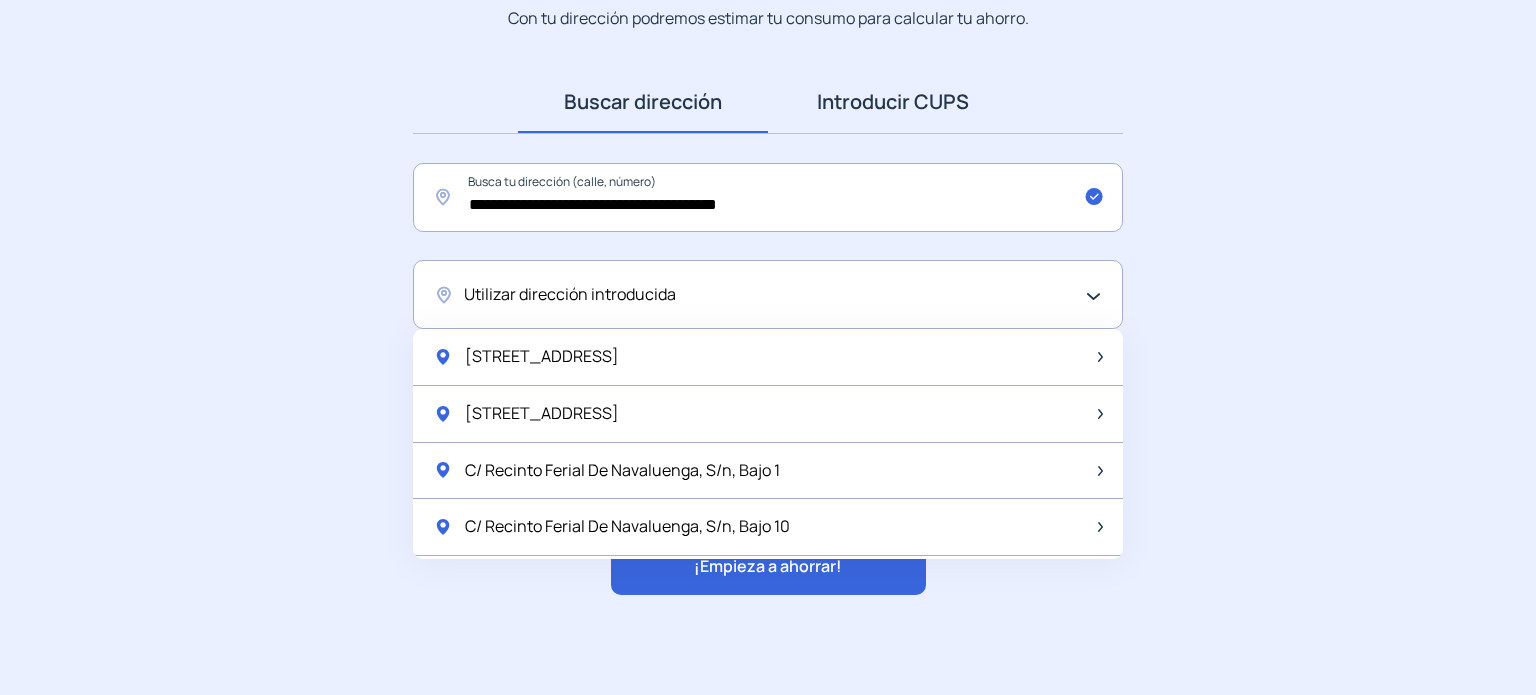 click on "Introducir CUPS" at bounding box center [893, 102] 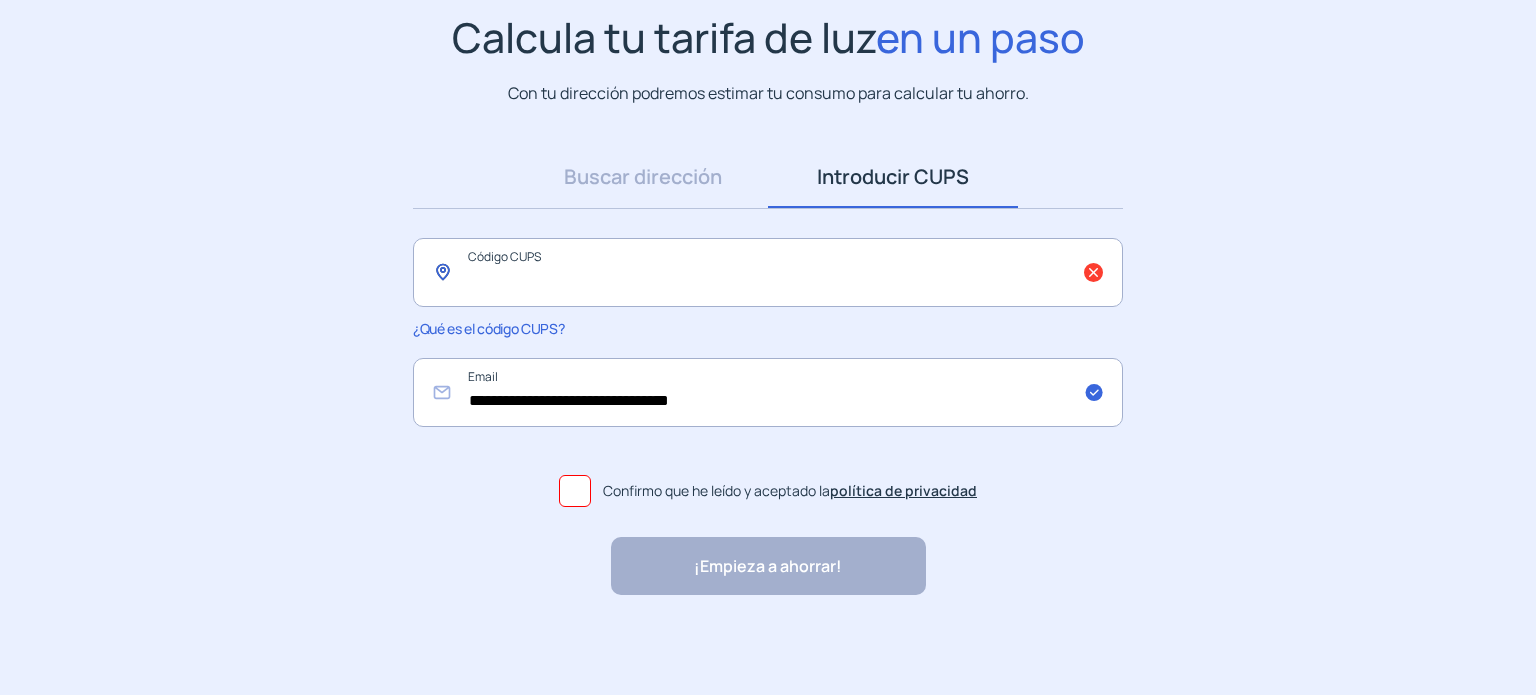 click 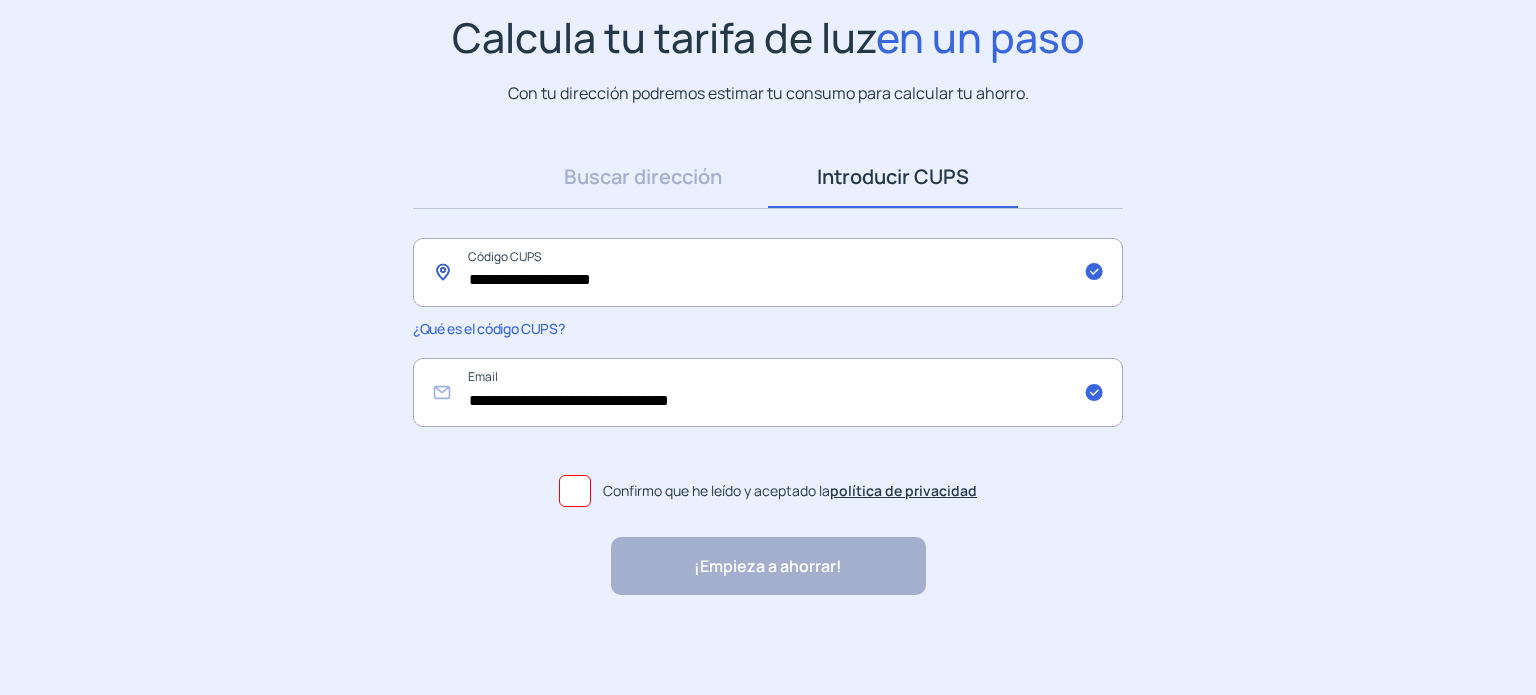 type on "**********" 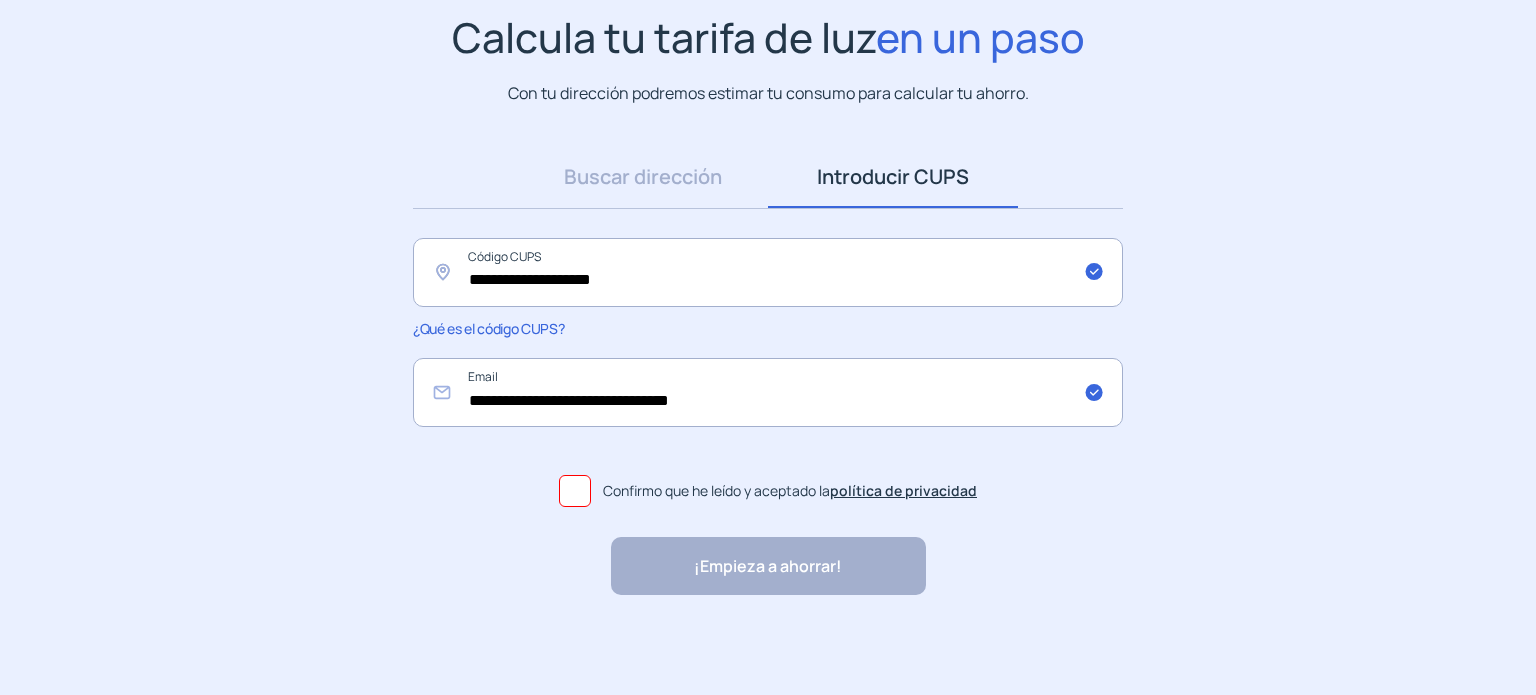 click 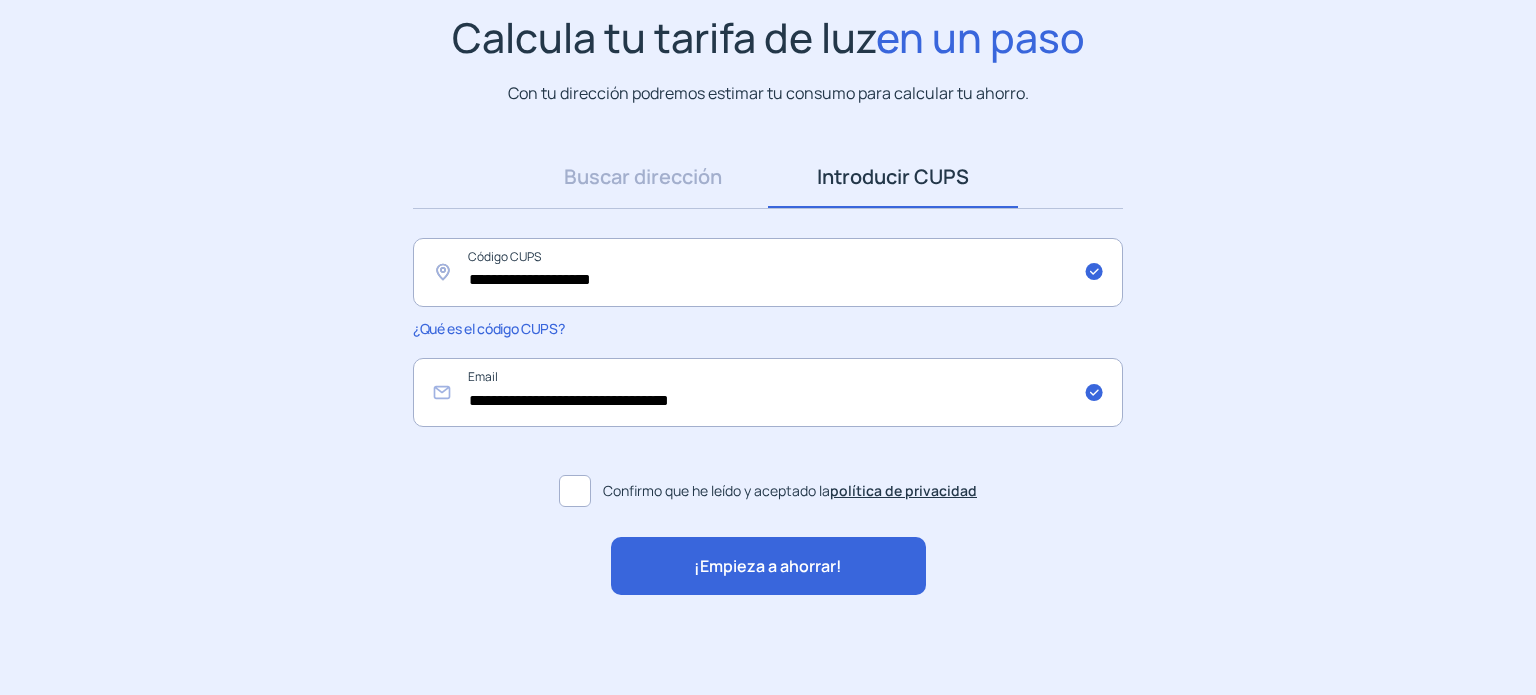 click on "¡Empieza a ahorrar!" 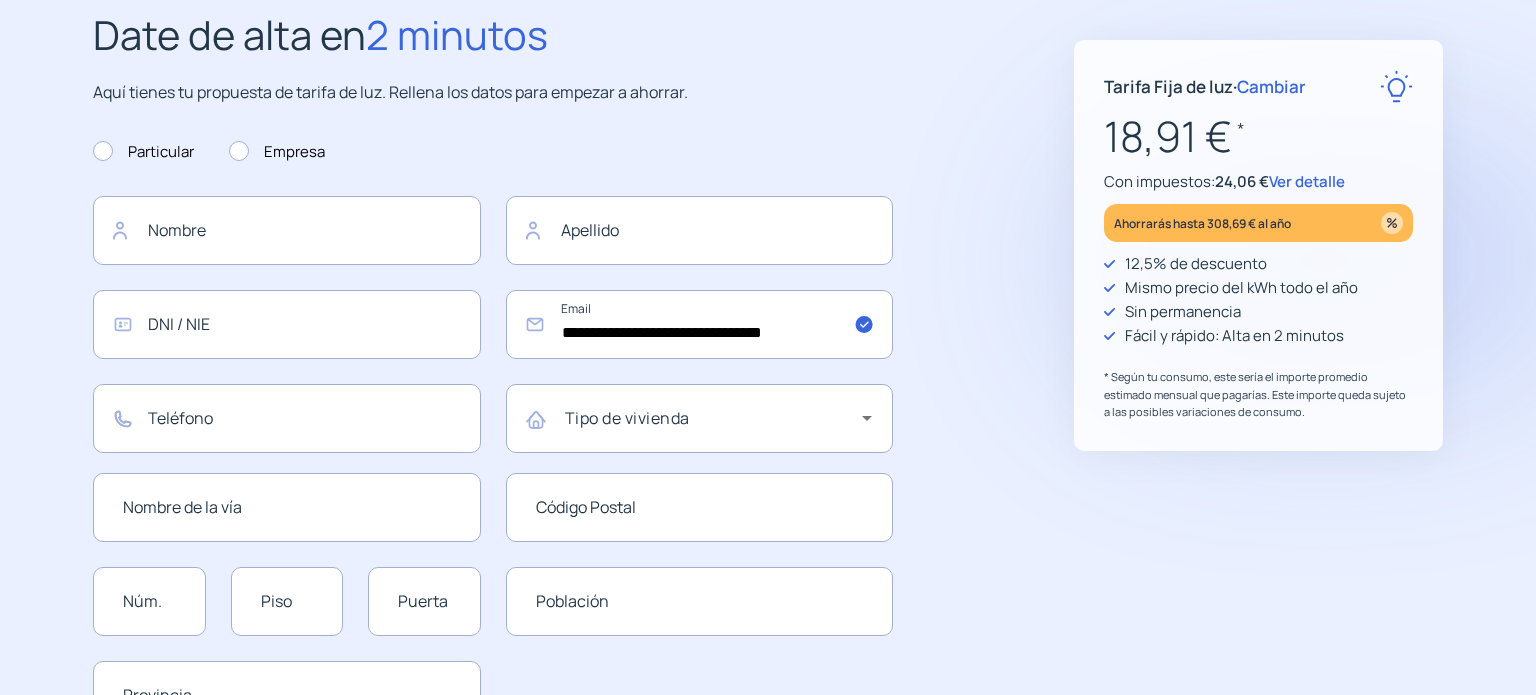 scroll, scrollTop: 0, scrollLeft: 0, axis: both 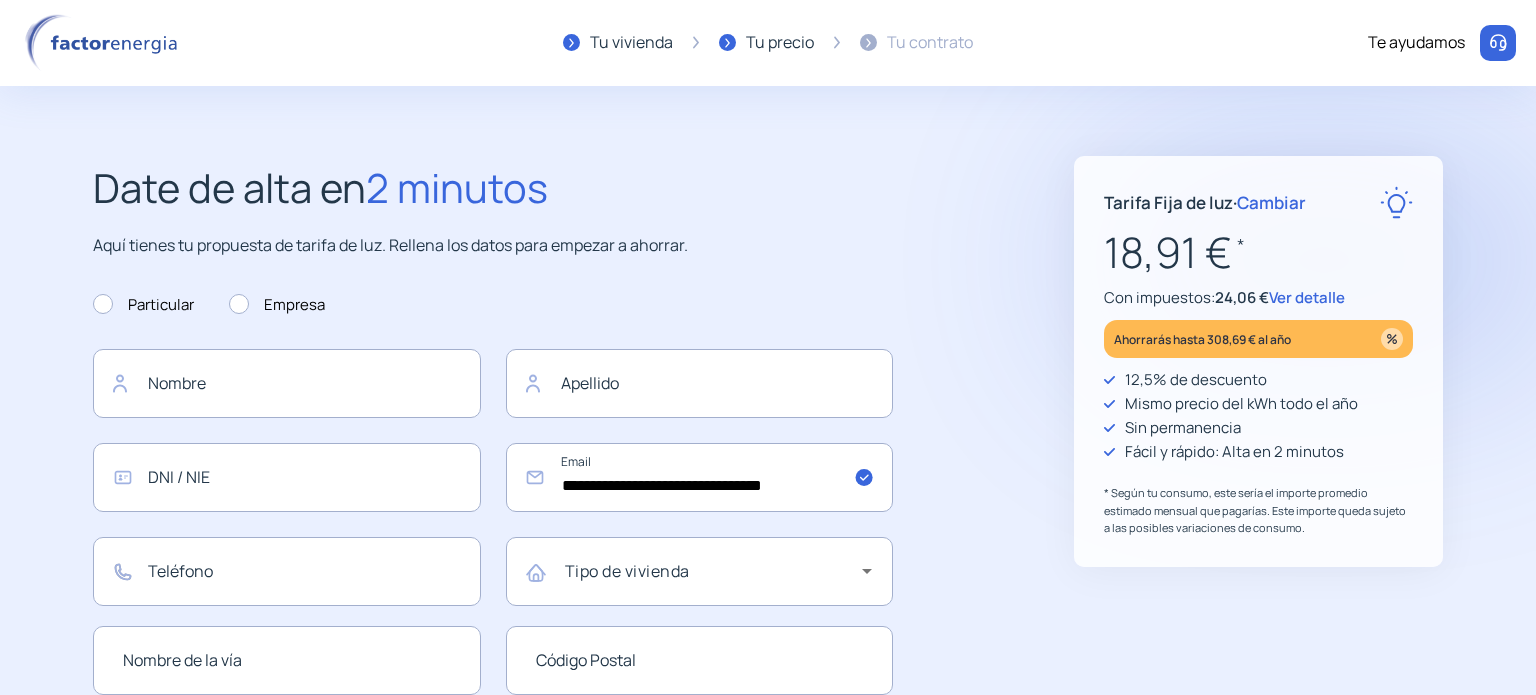 click on "Ver detalle" 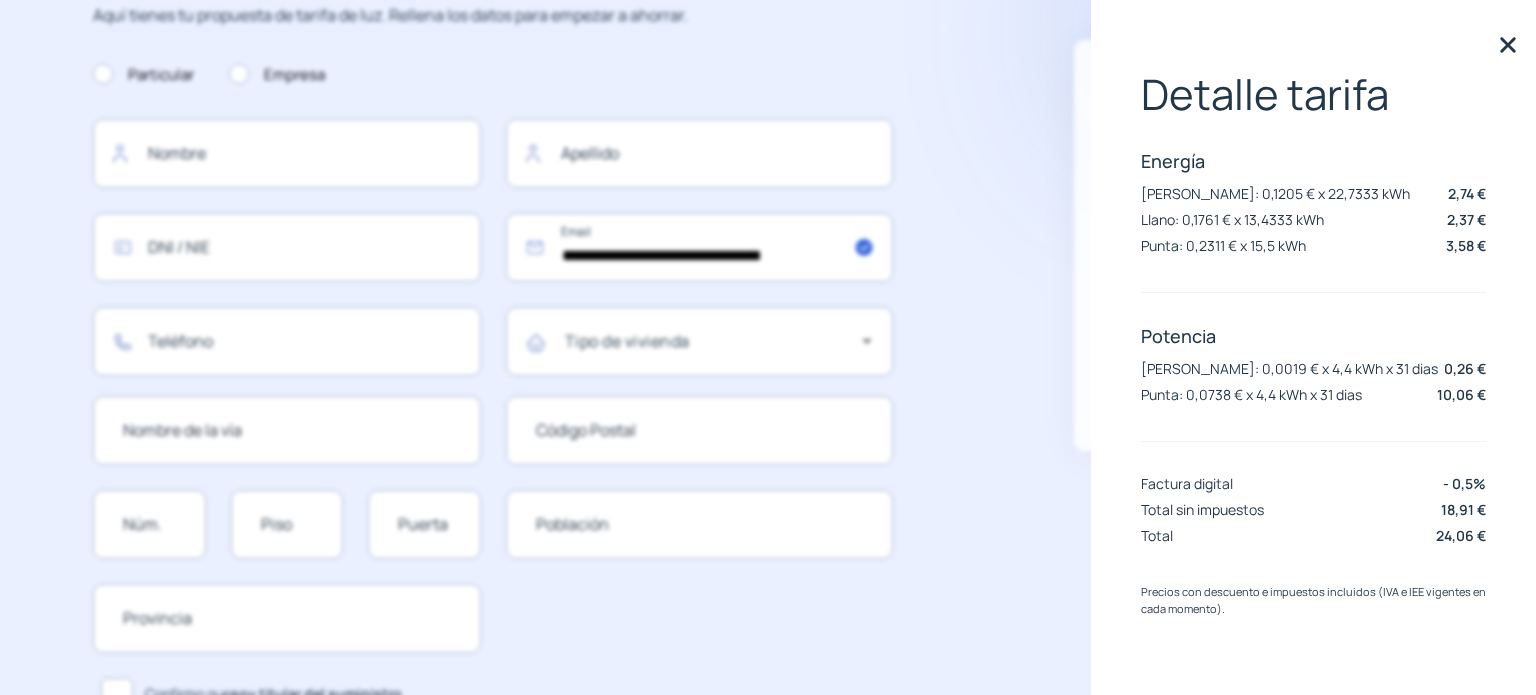 scroll, scrollTop: 0, scrollLeft: 0, axis: both 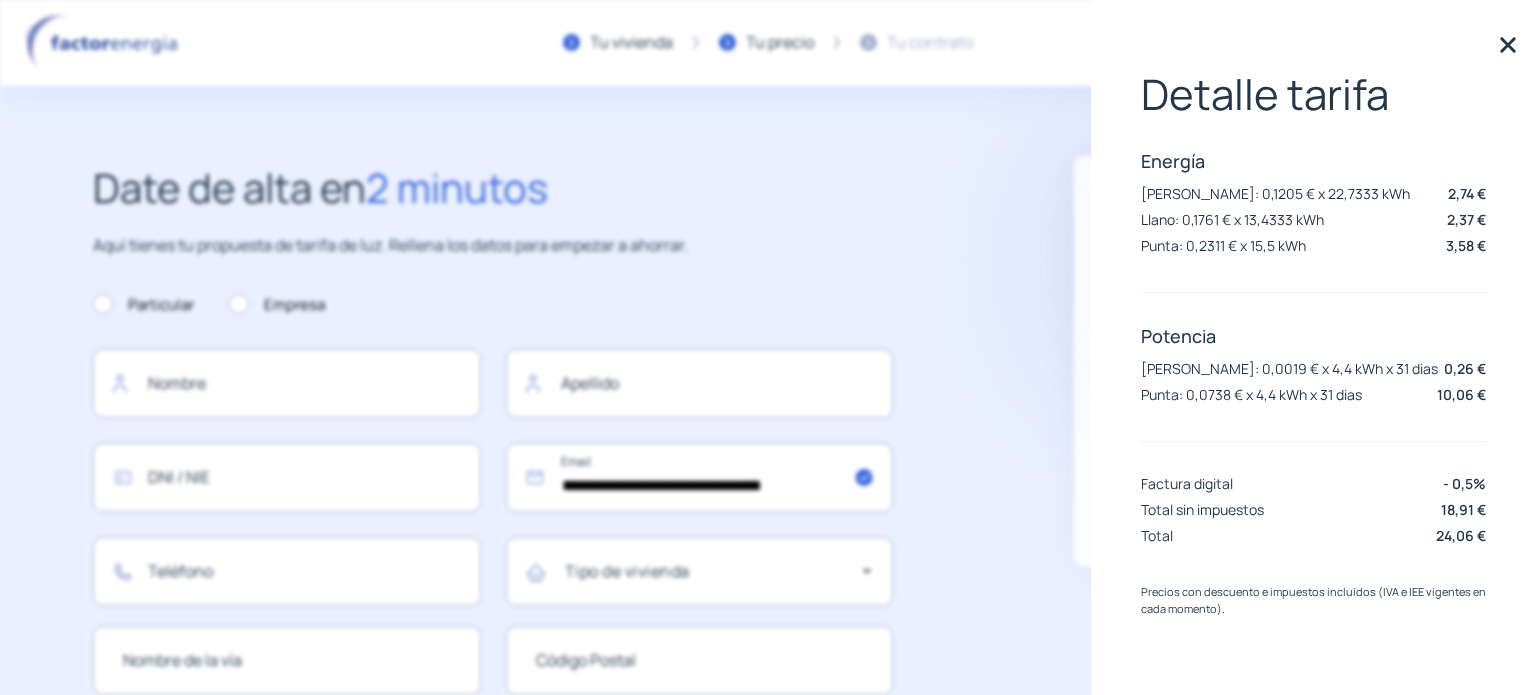 click on "**********" 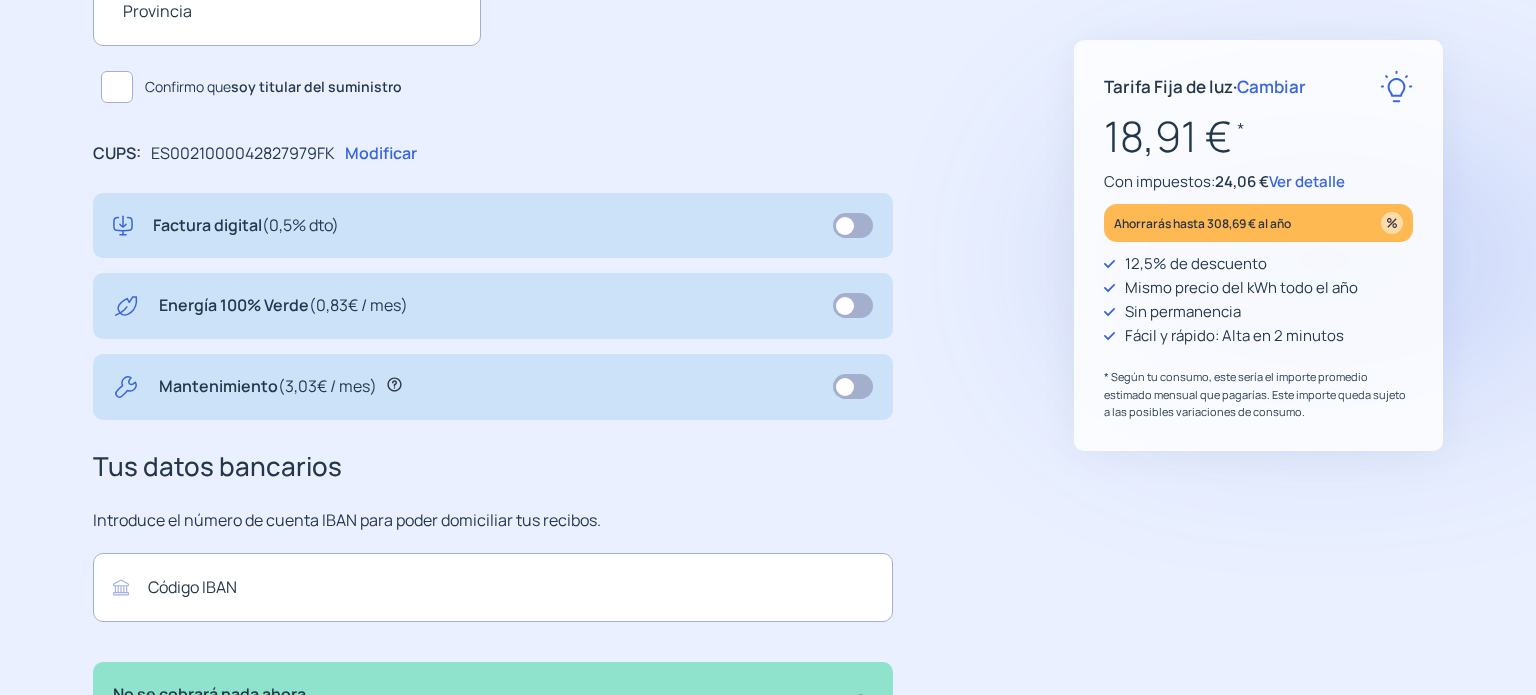 scroll, scrollTop: 858, scrollLeft: 0, axis: vertical 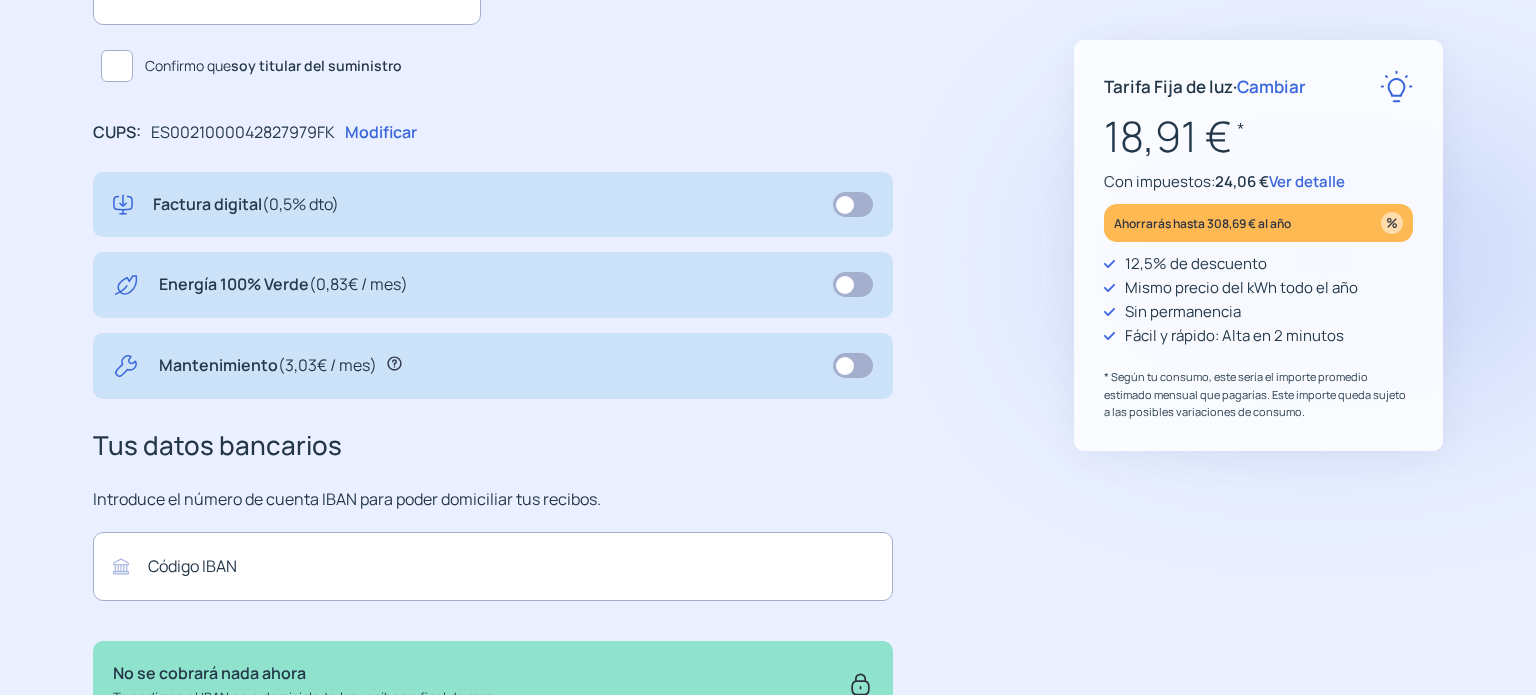 click on "**********" 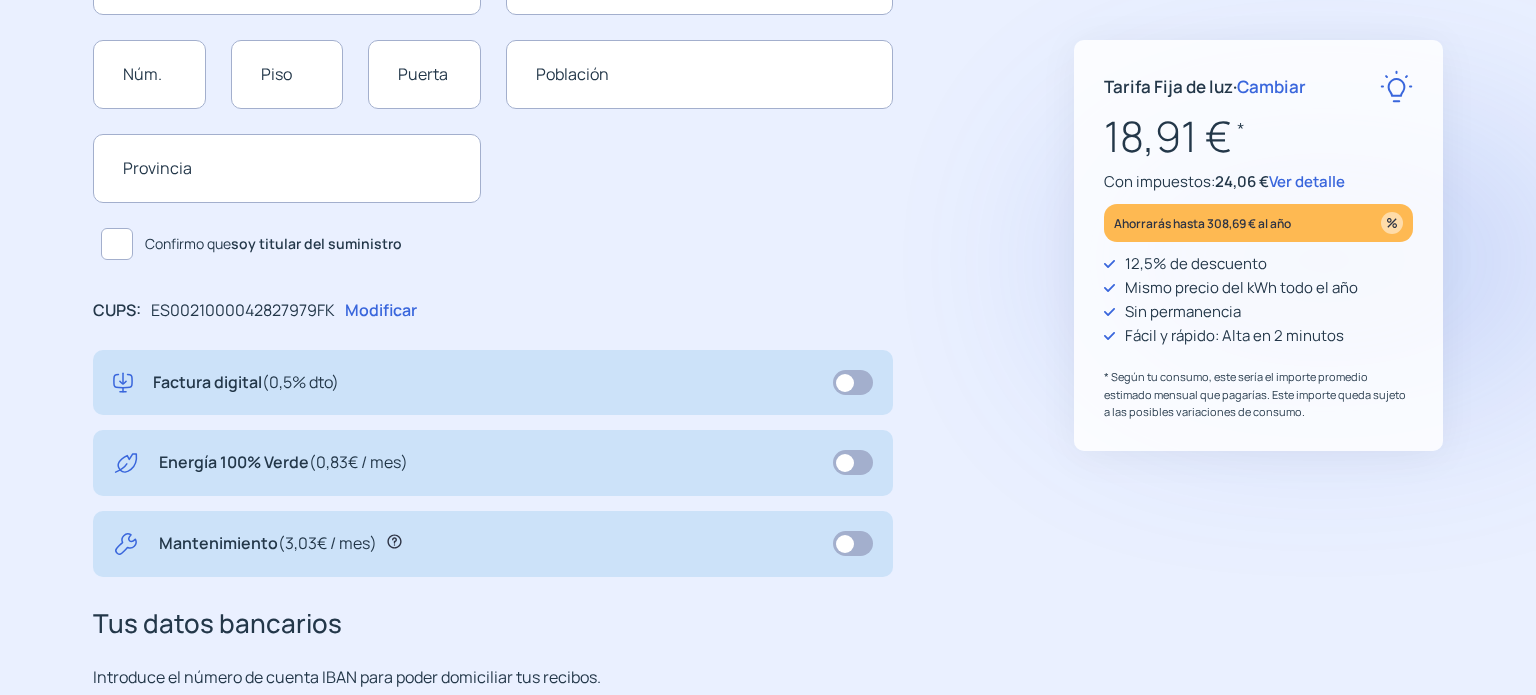 scroll, scrollTop: 658, scrollLeft: 0, axis: vertical 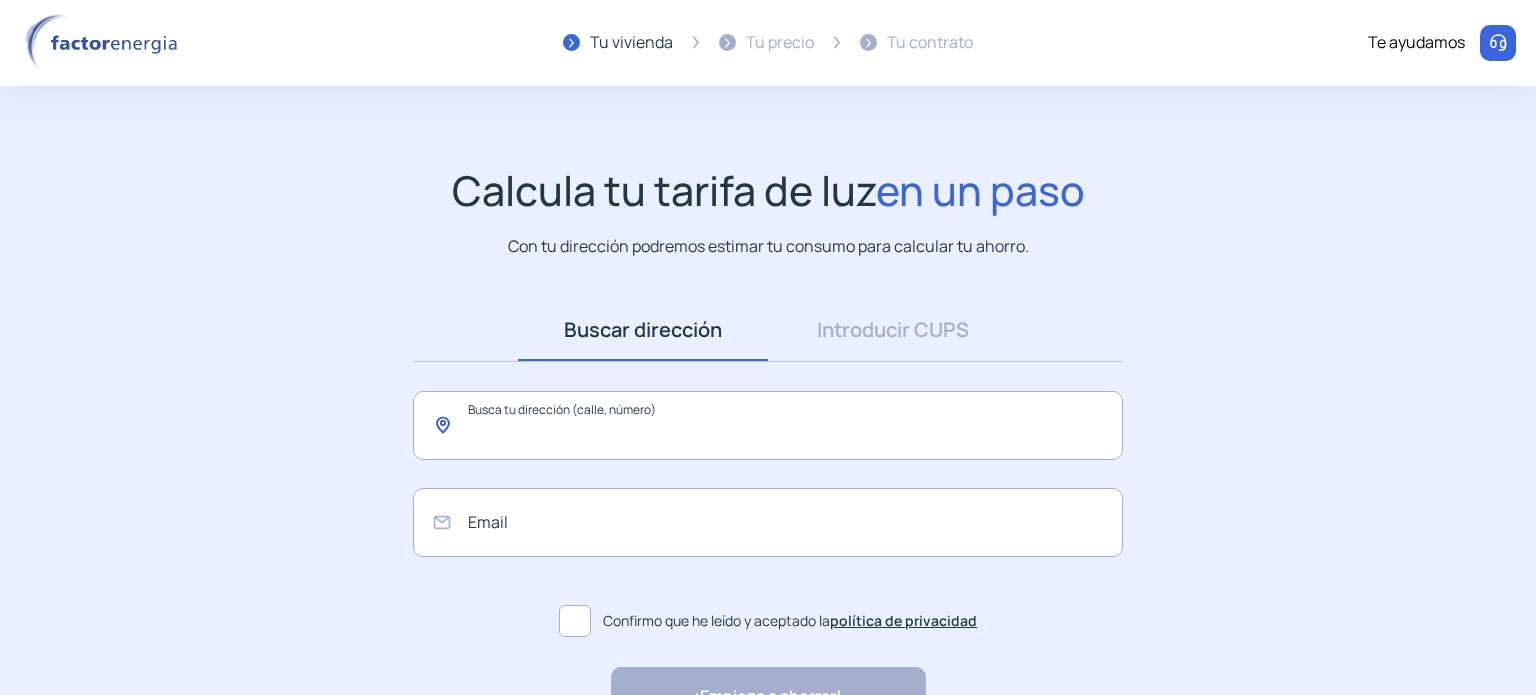 click 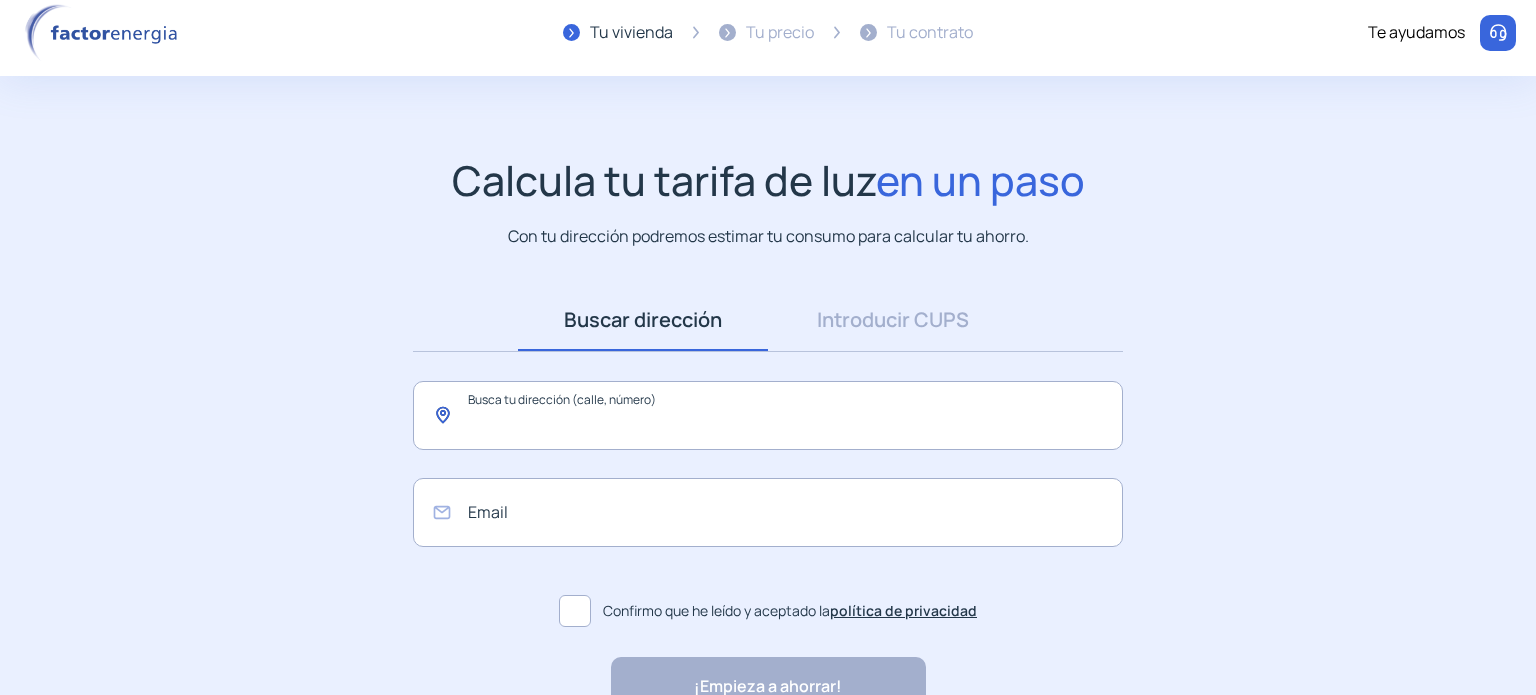 scroll, scrollTop: 0, scrollLeft: 0, axis: both 